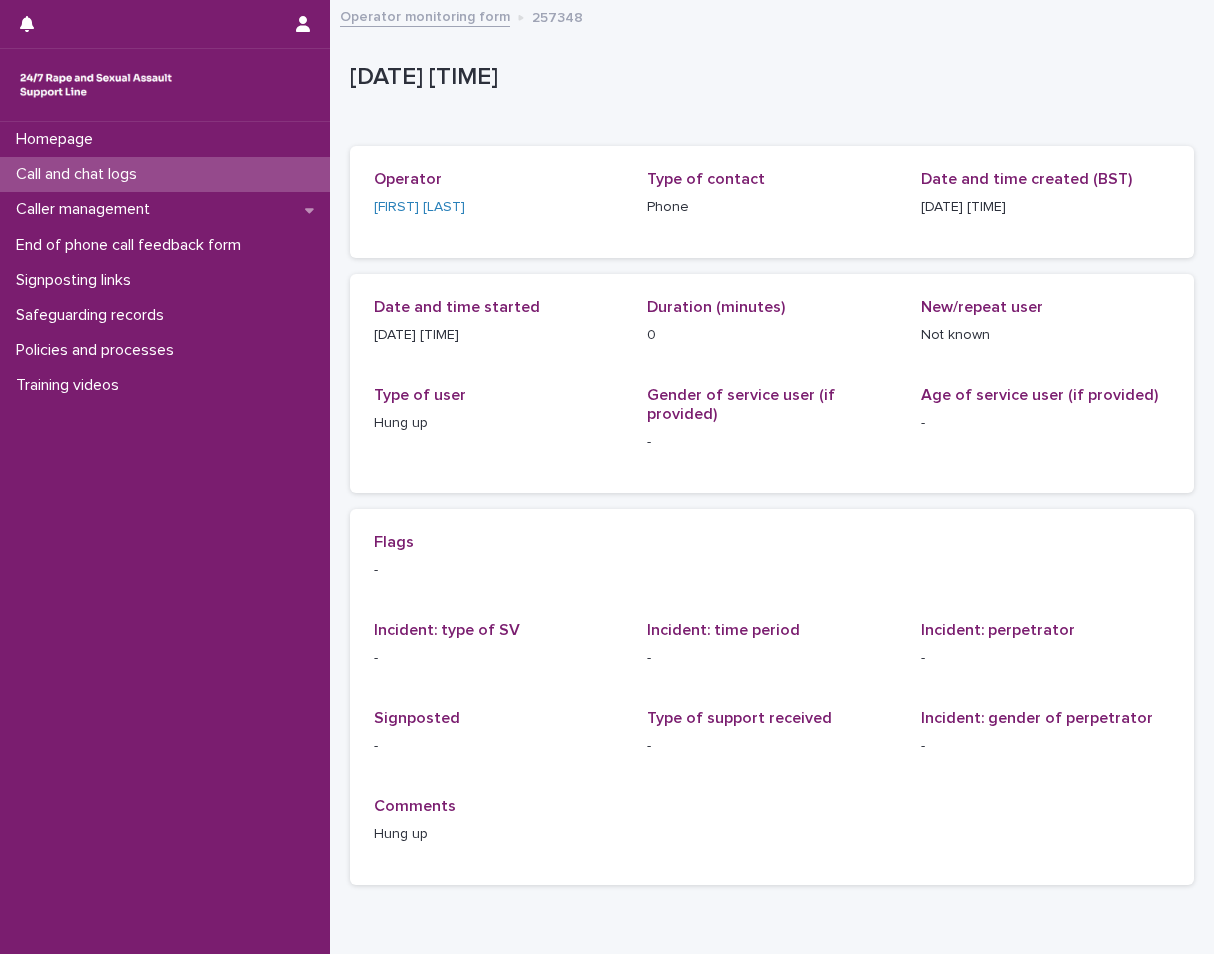 scroll, scrollTop: 0, scrollLeft: 0, axis: both 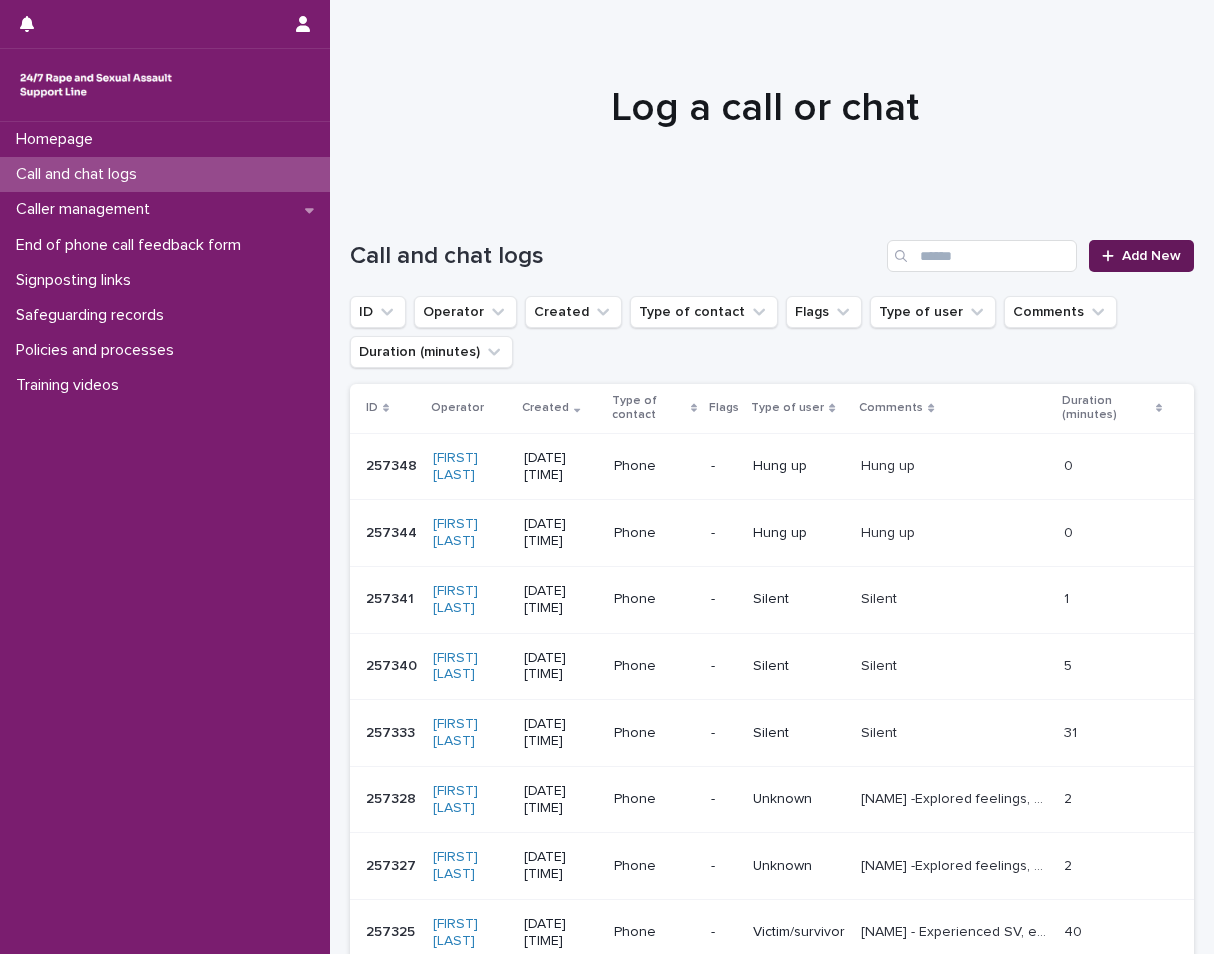 click on "Add New" at bounding box center [1141, 256] 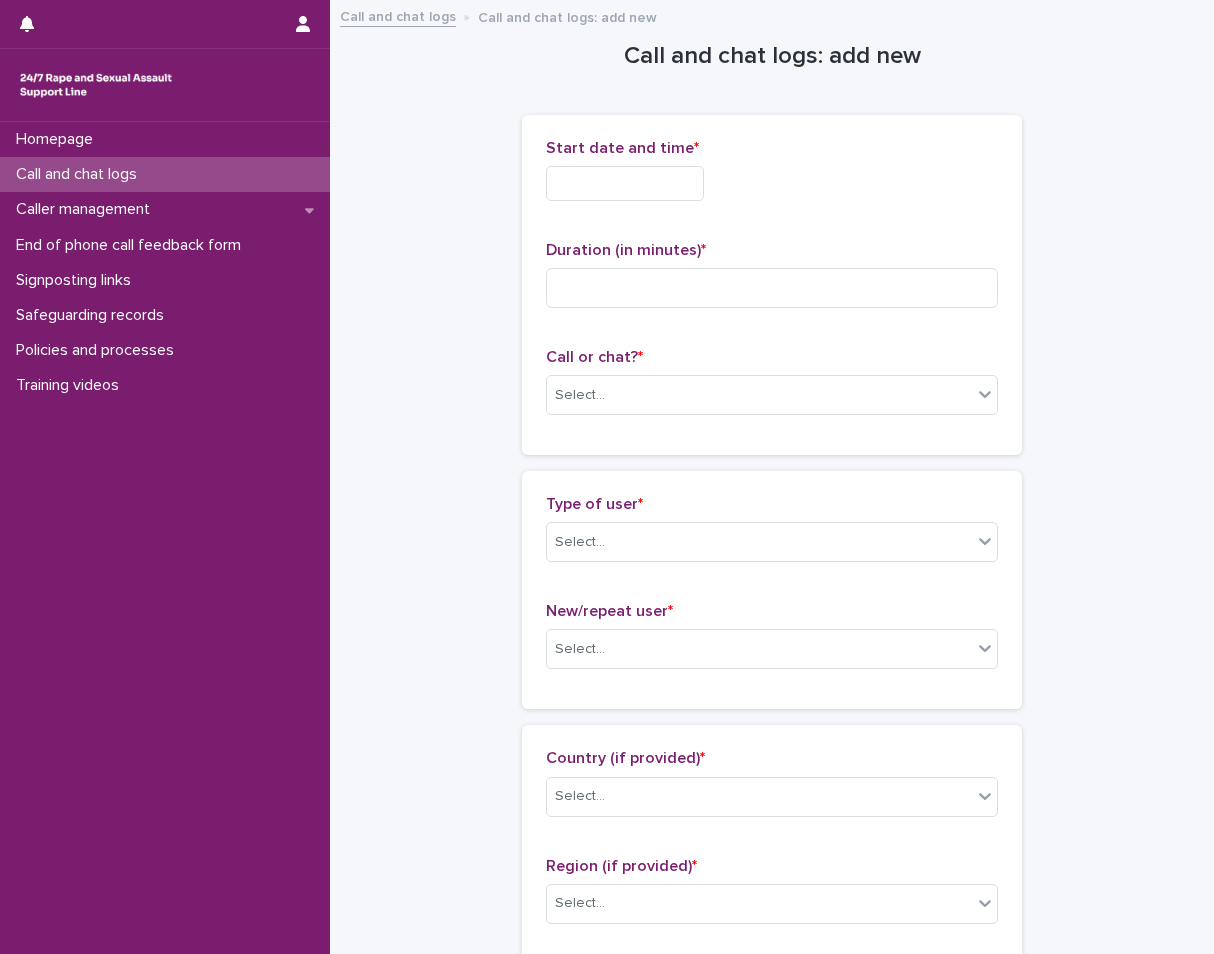 click at bounding box center (625, 183) 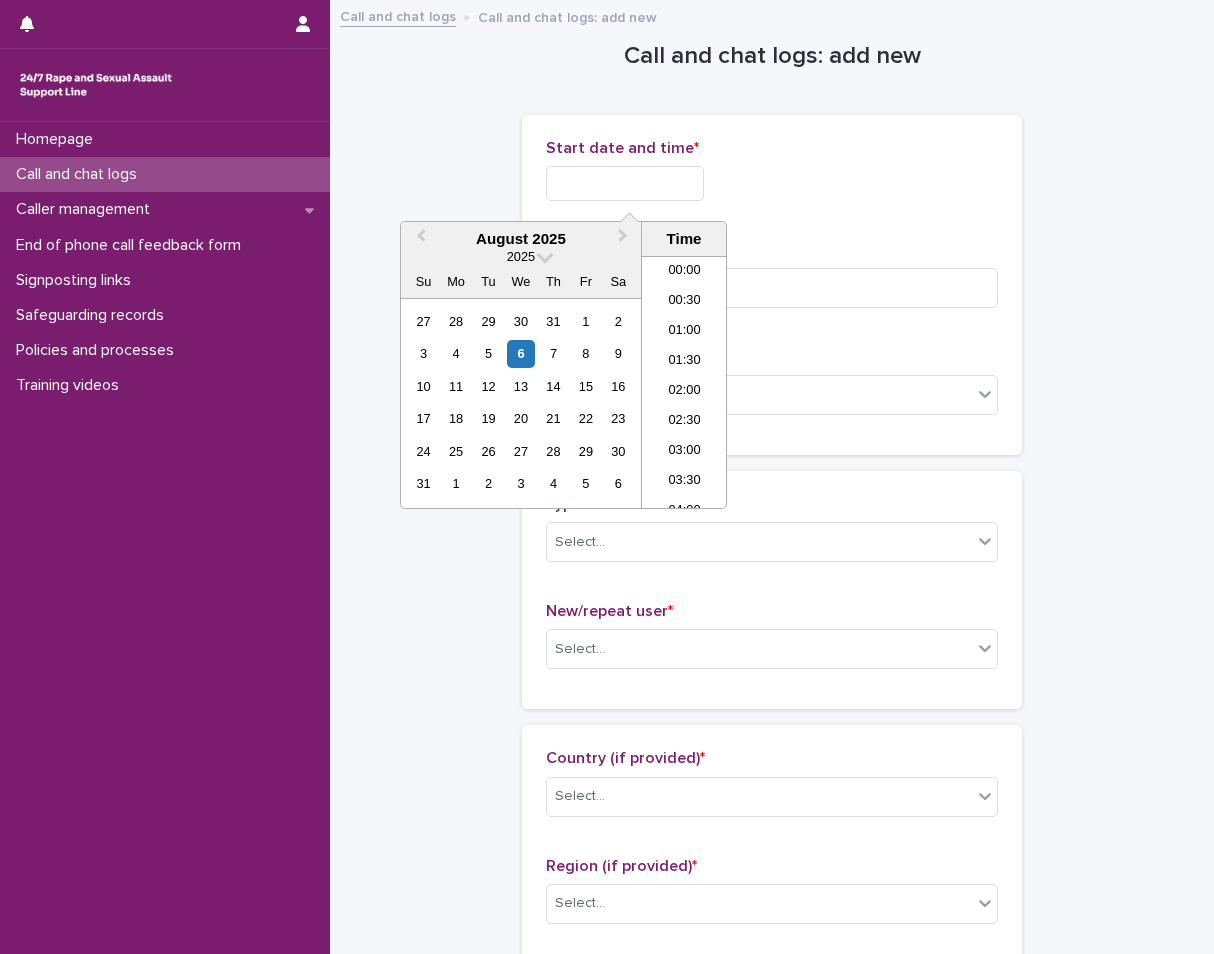 scroll, scrollTop: 640, scrollLeft: 0, axis: vertical 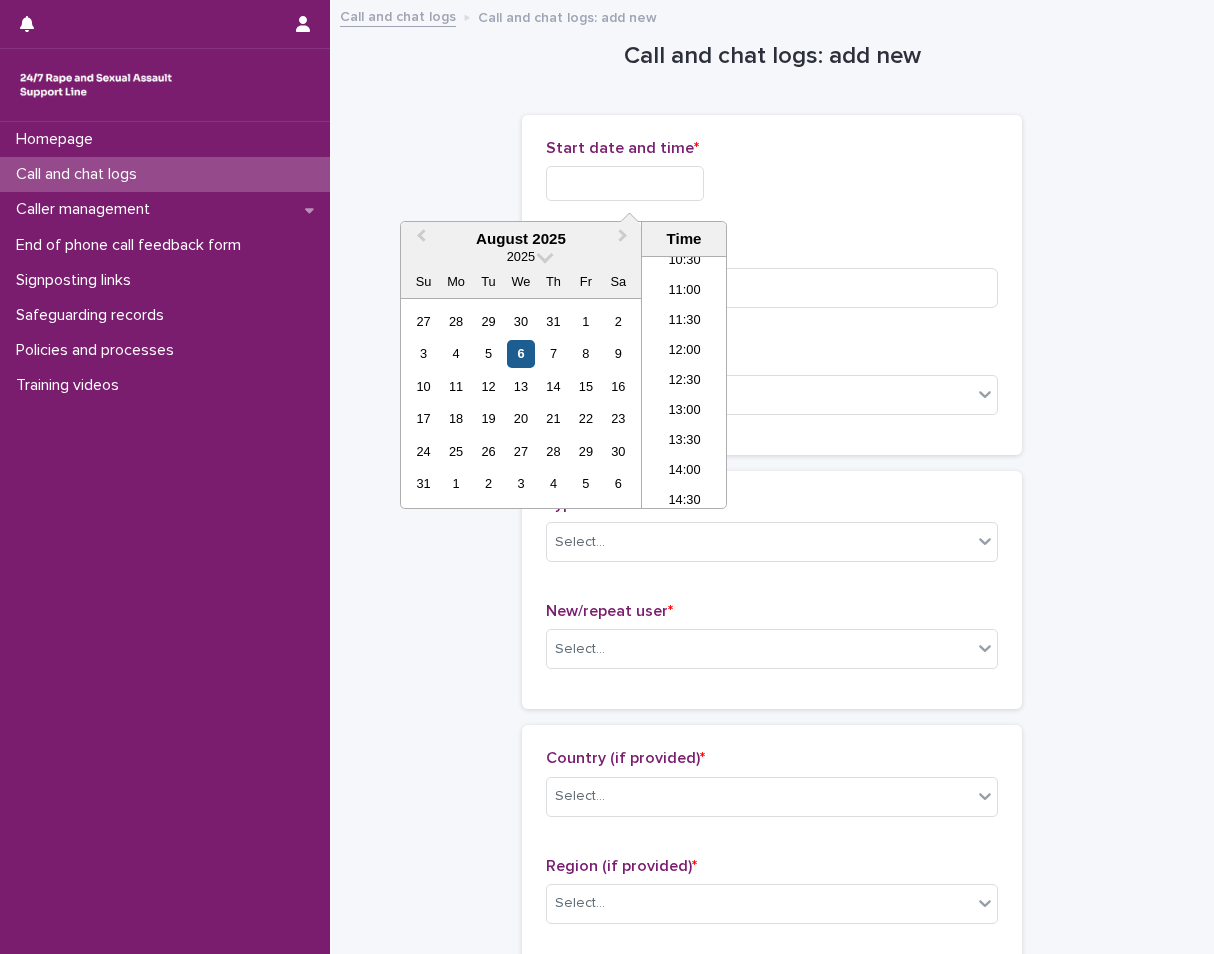 click on "6" at bounding box center [520, 353] 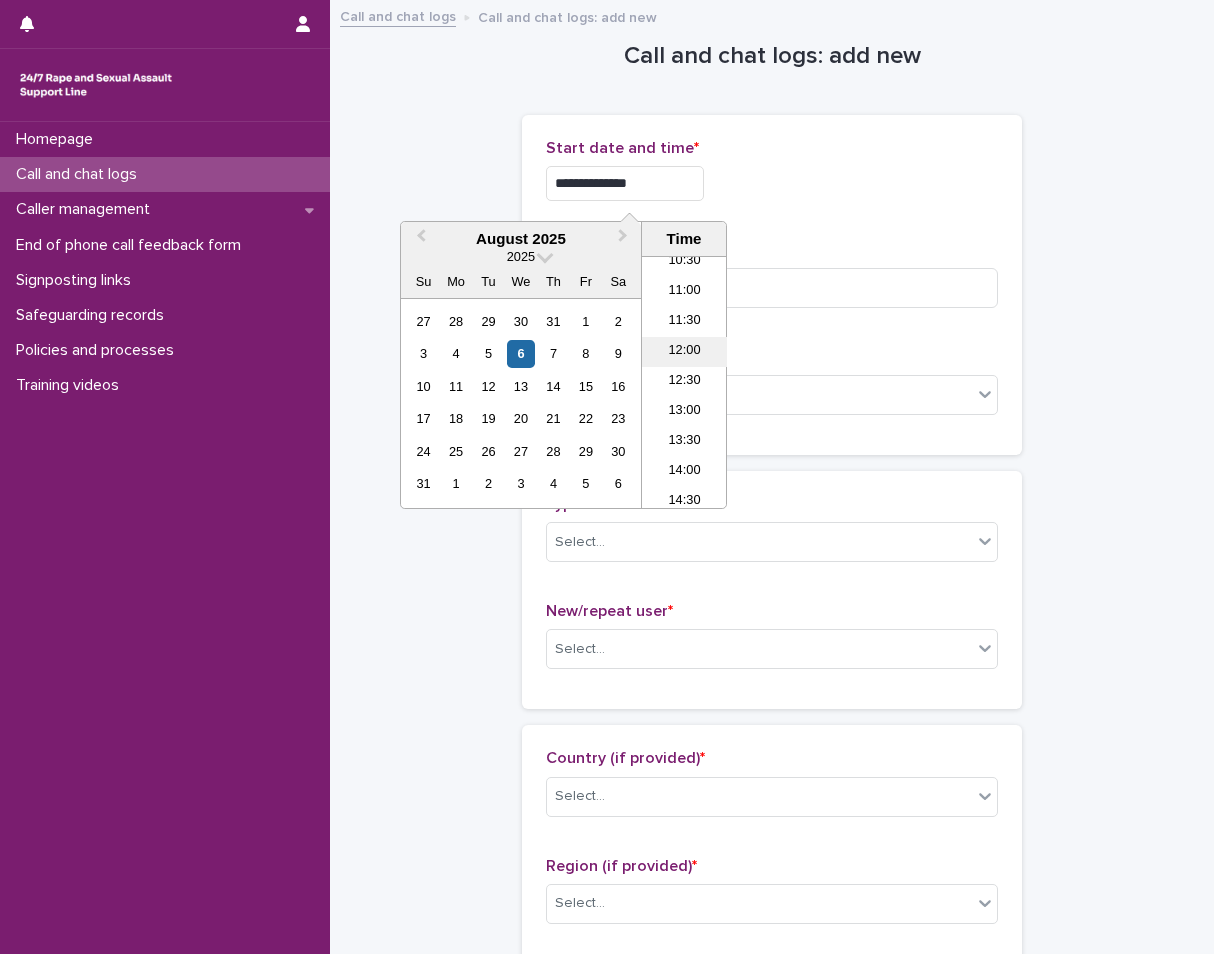 click on "12:00" at bounding box center (684, 352) 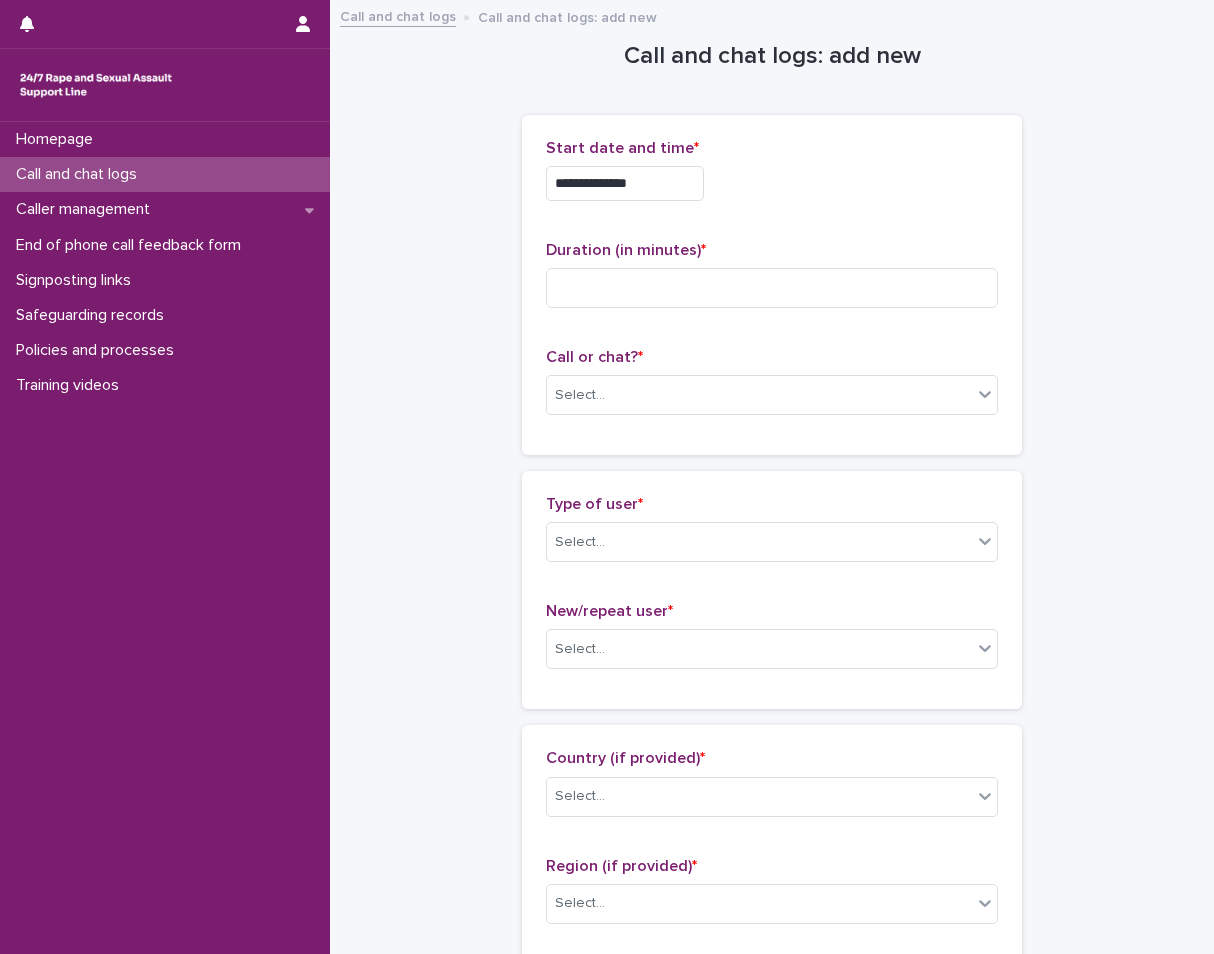 click on "**********" at bounding box center (625, 183) 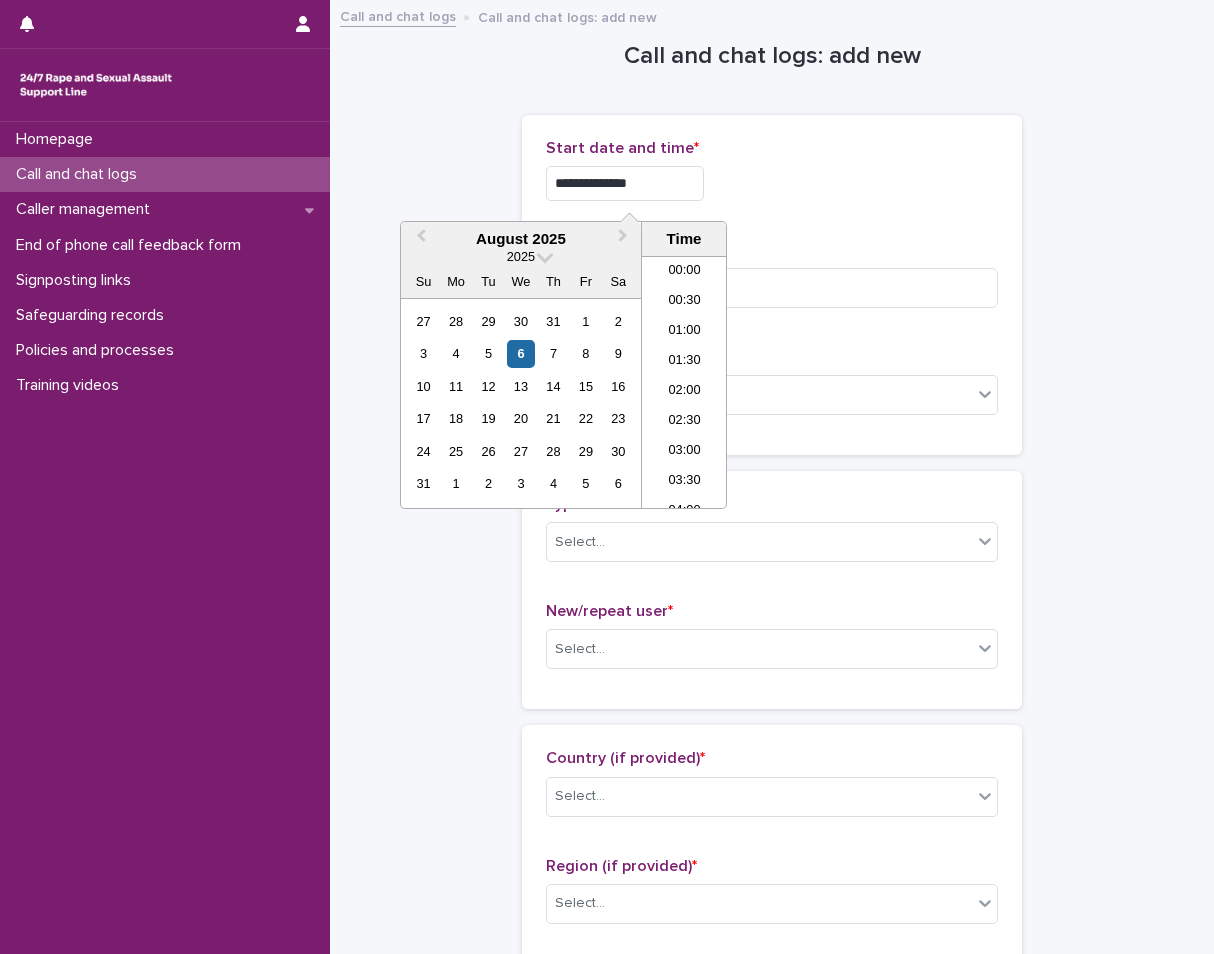 scroll, scrollTop: 610, scrollLeft: 0, axis: vertical 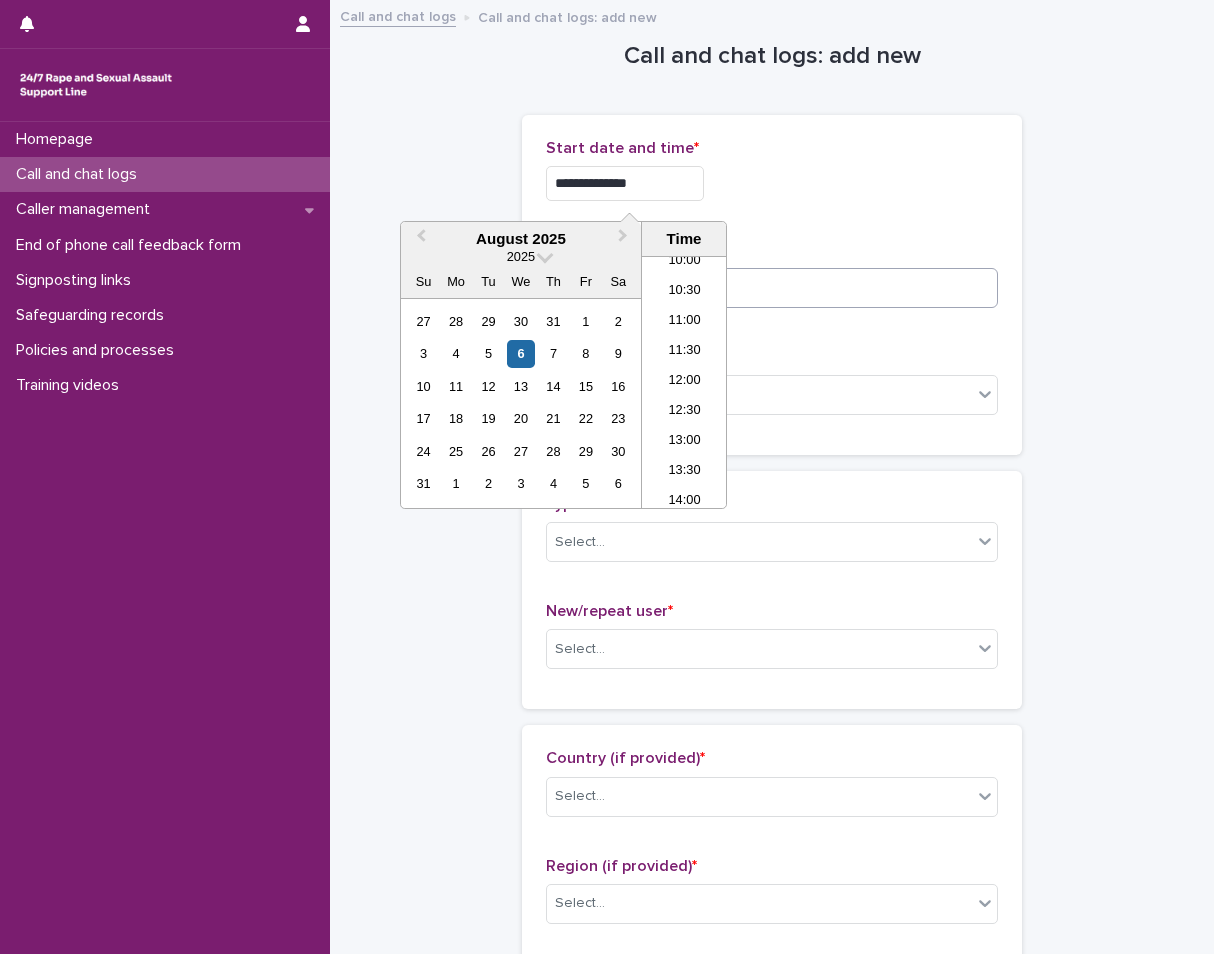 type on "**********" 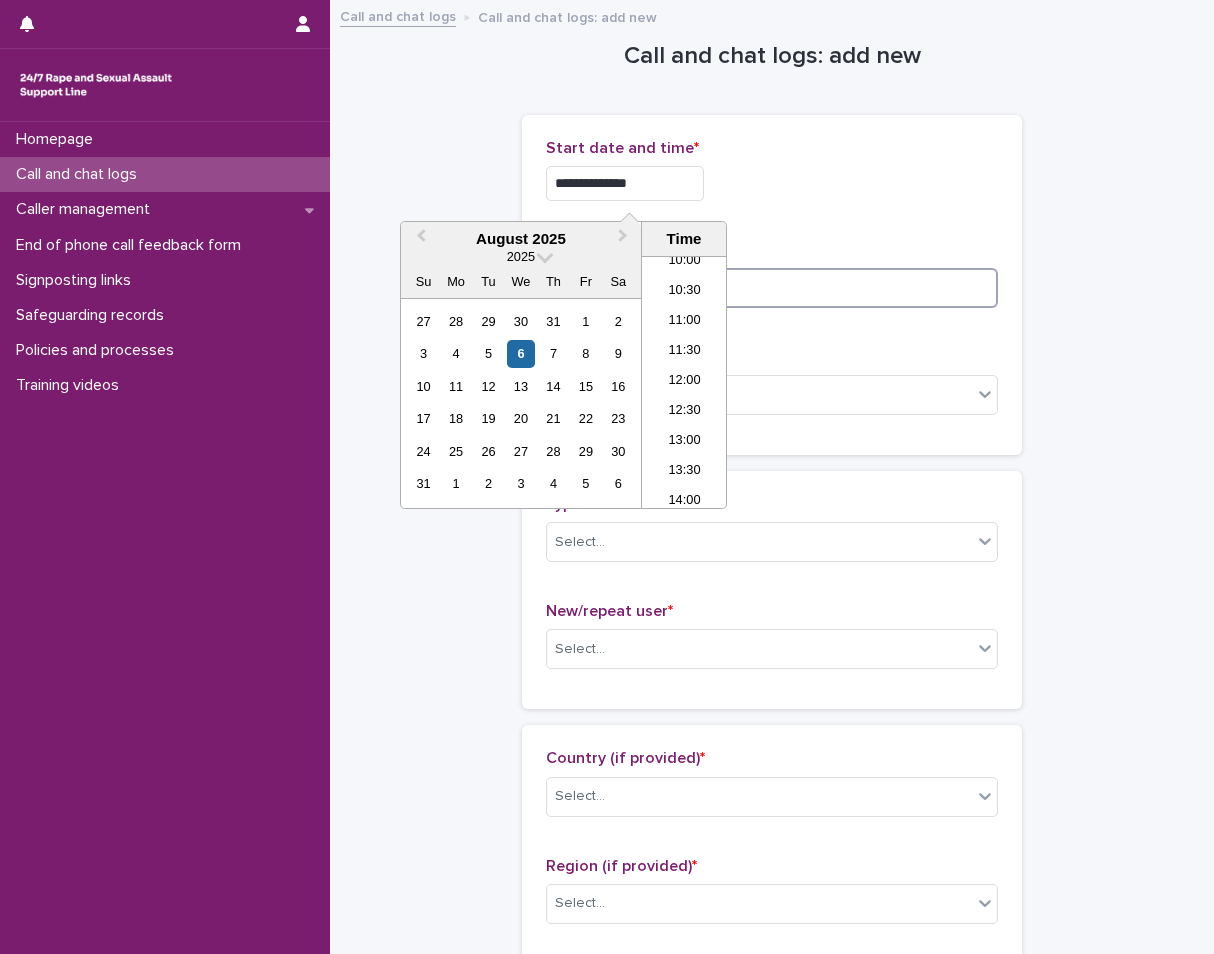 click at bounding box center (772, 288) 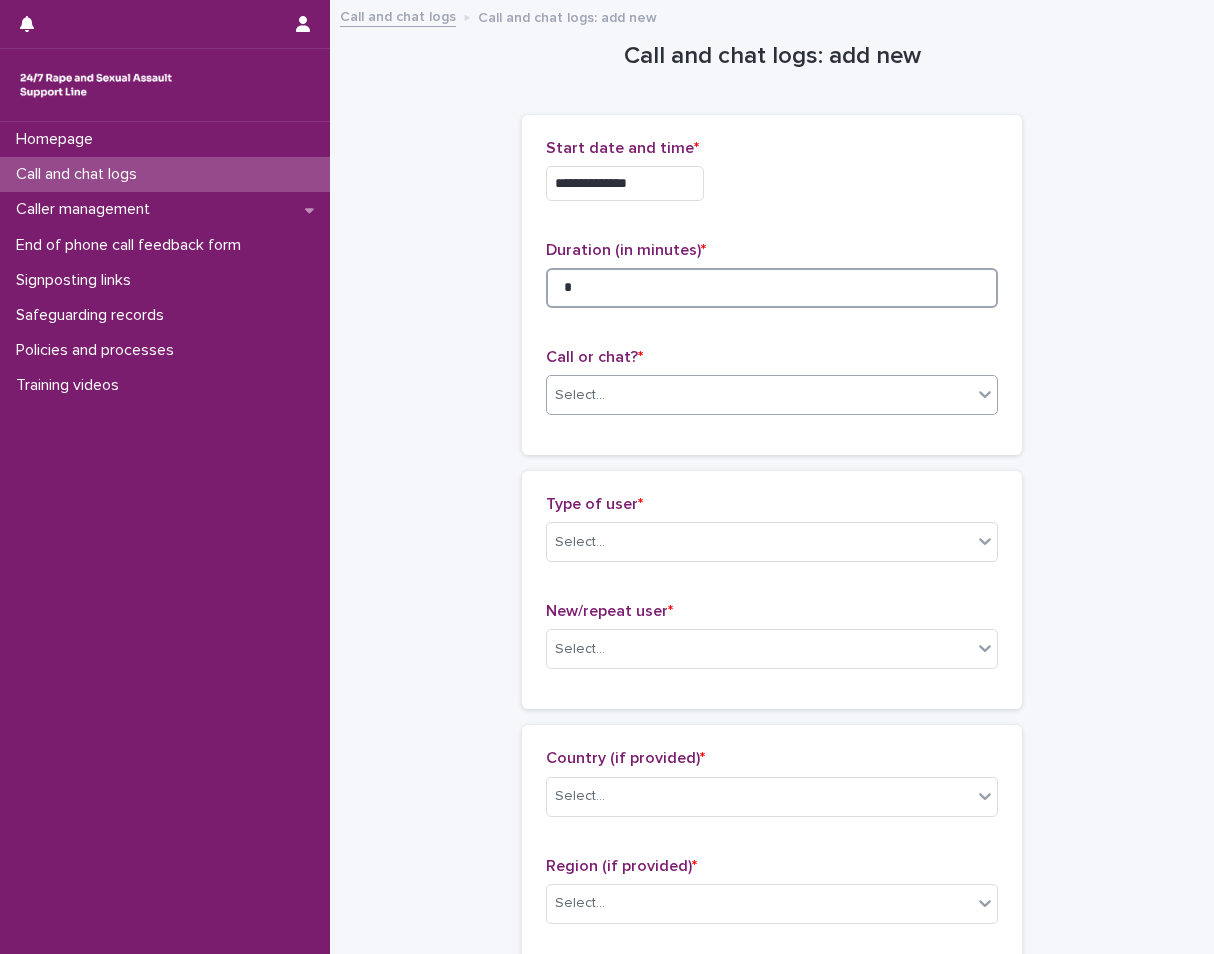 type on "*" 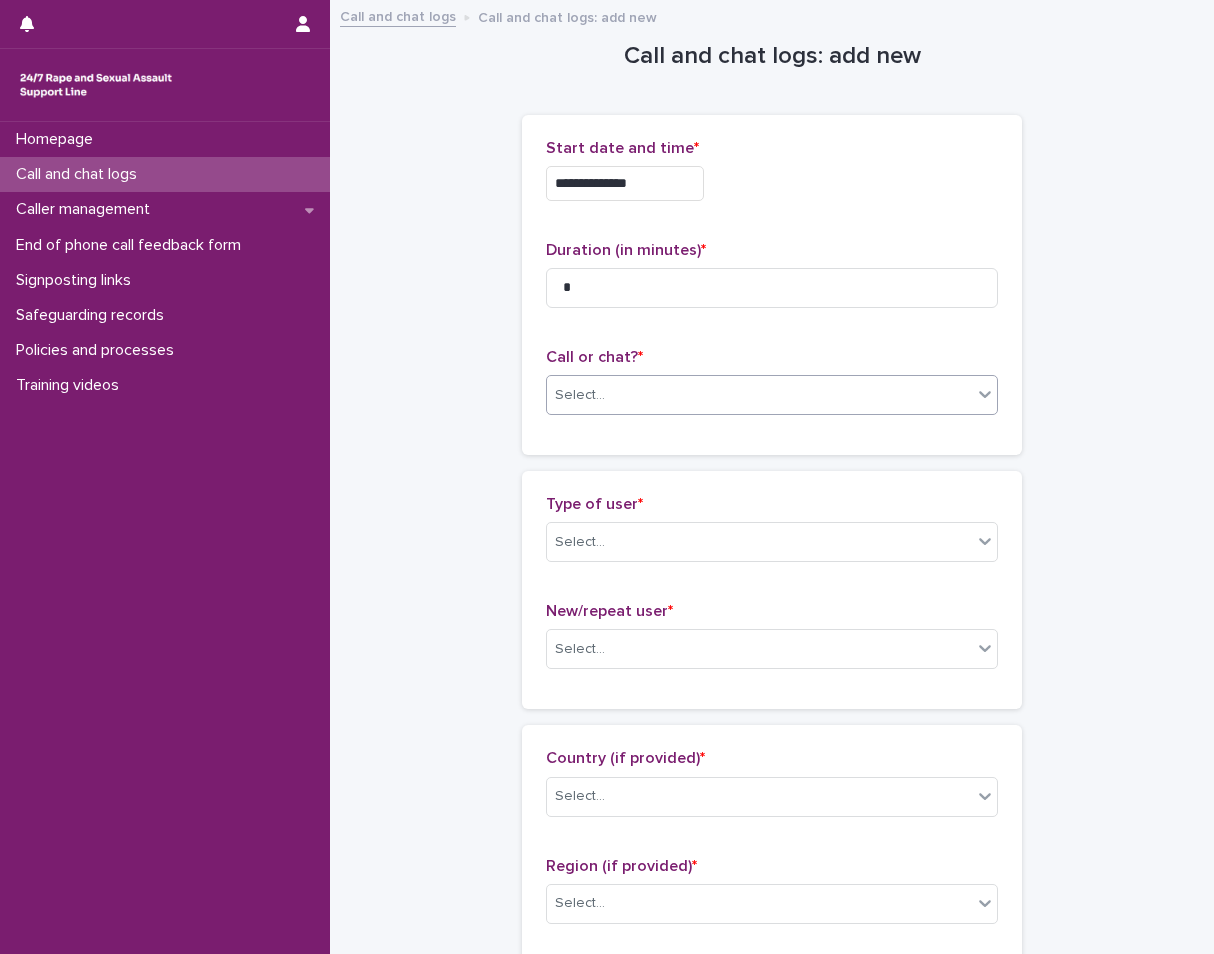 click on "Select..." at bounding box center [759, 395] 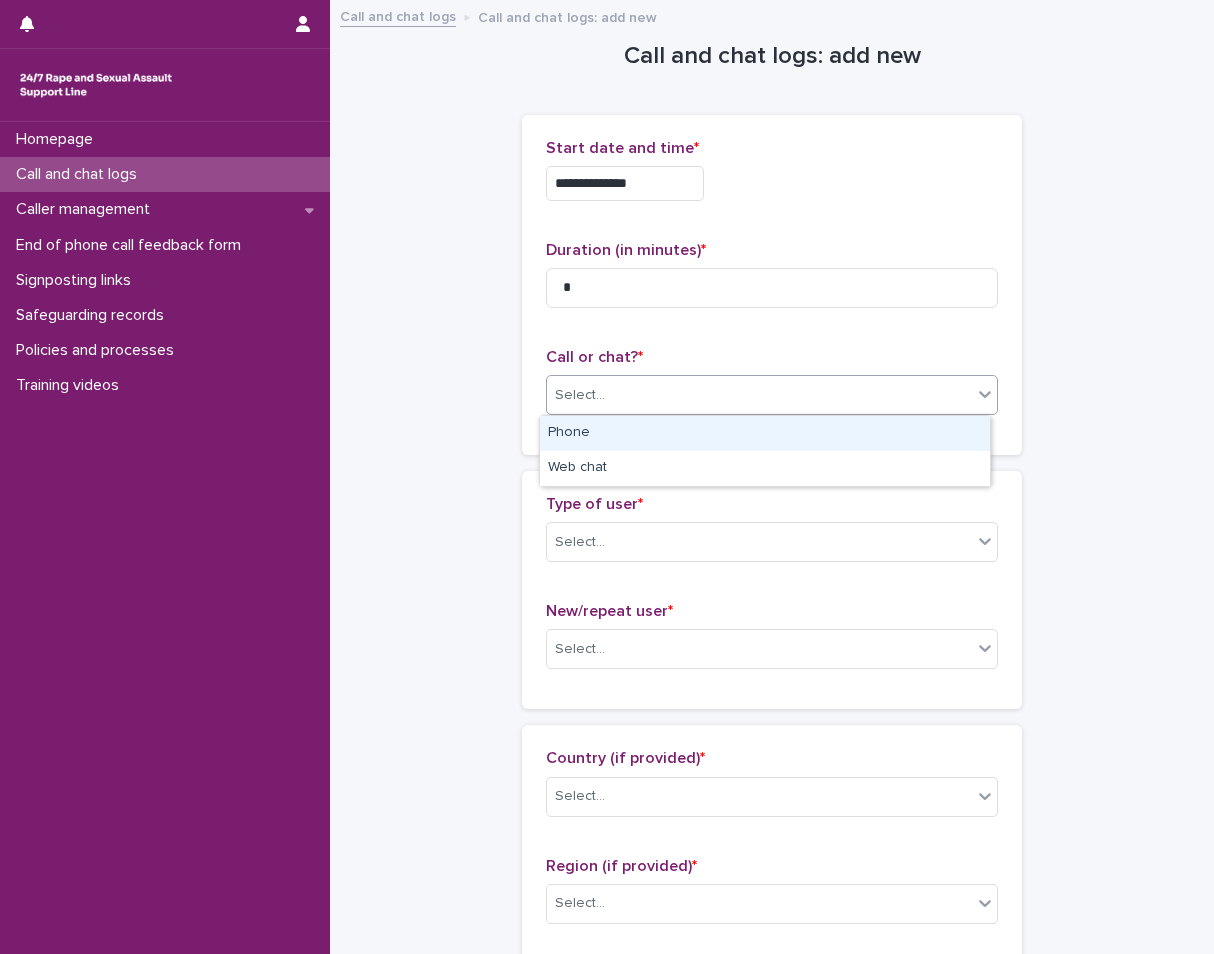 click on "Phone" at bounding box center (765, 433) 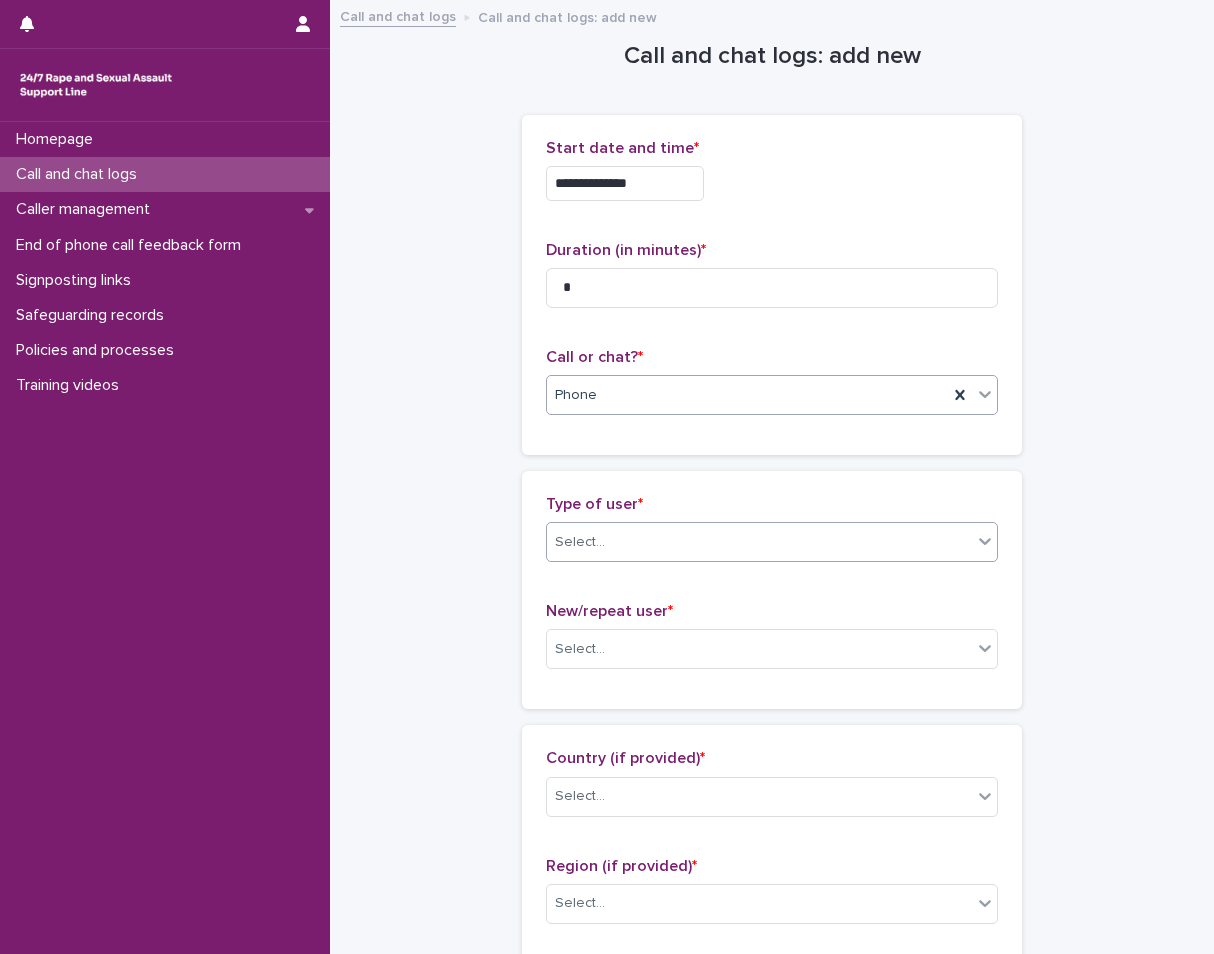 click on "Select..." at bounding box center (759, 542) 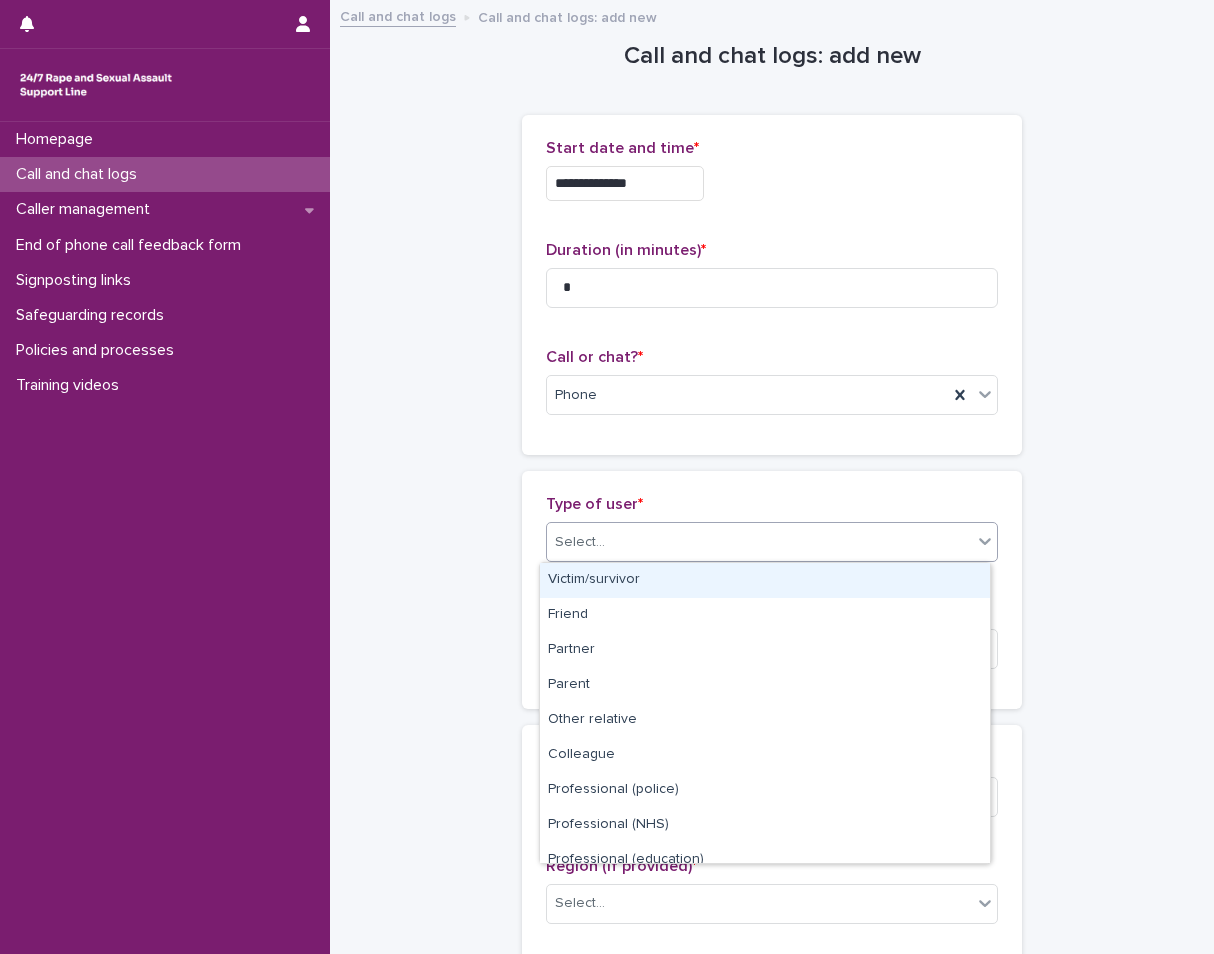 scroll, scrollTop: 225, scrollLeft: 0, axis: vertical 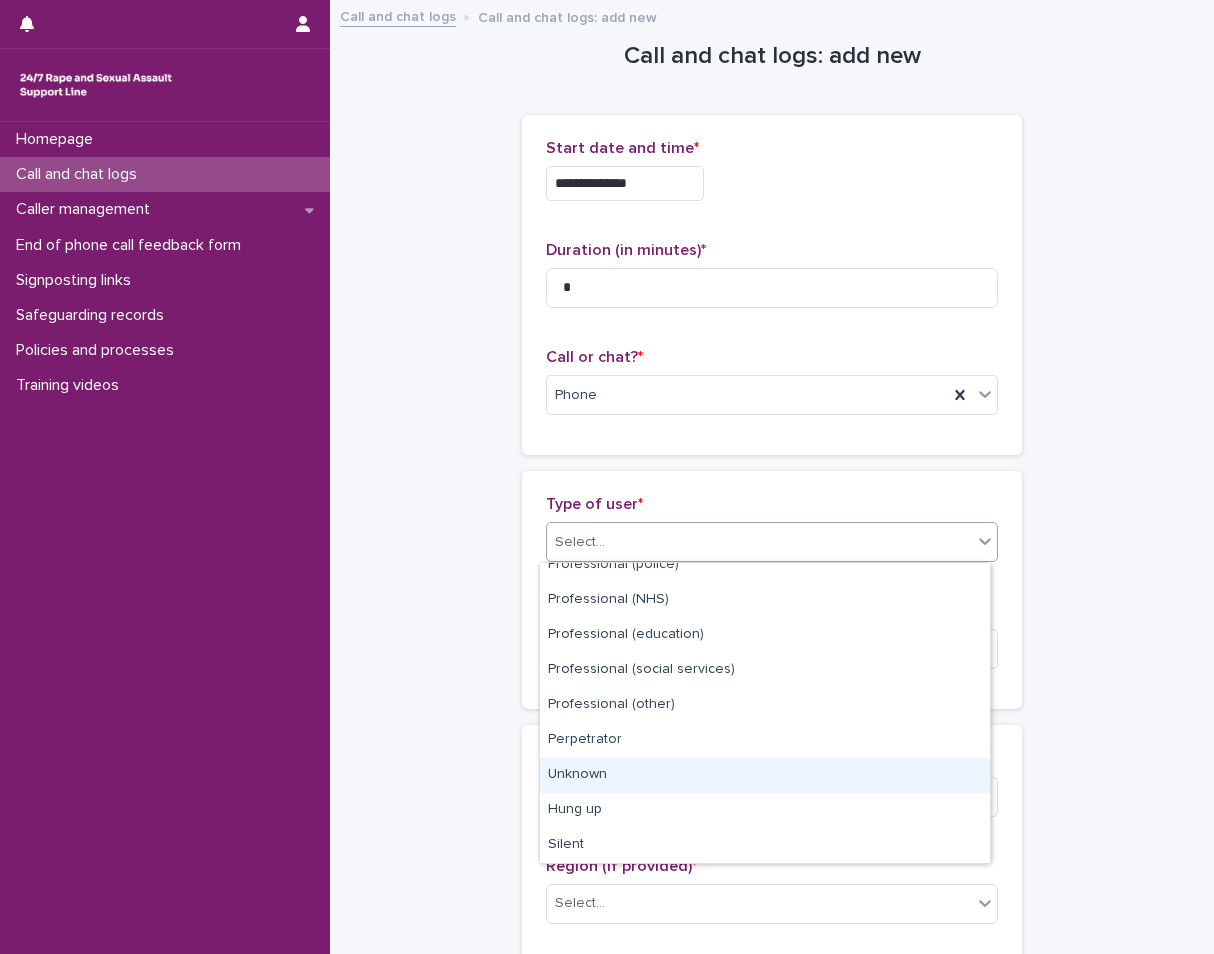 click on "Unknown" at bounding box center (765, 775) 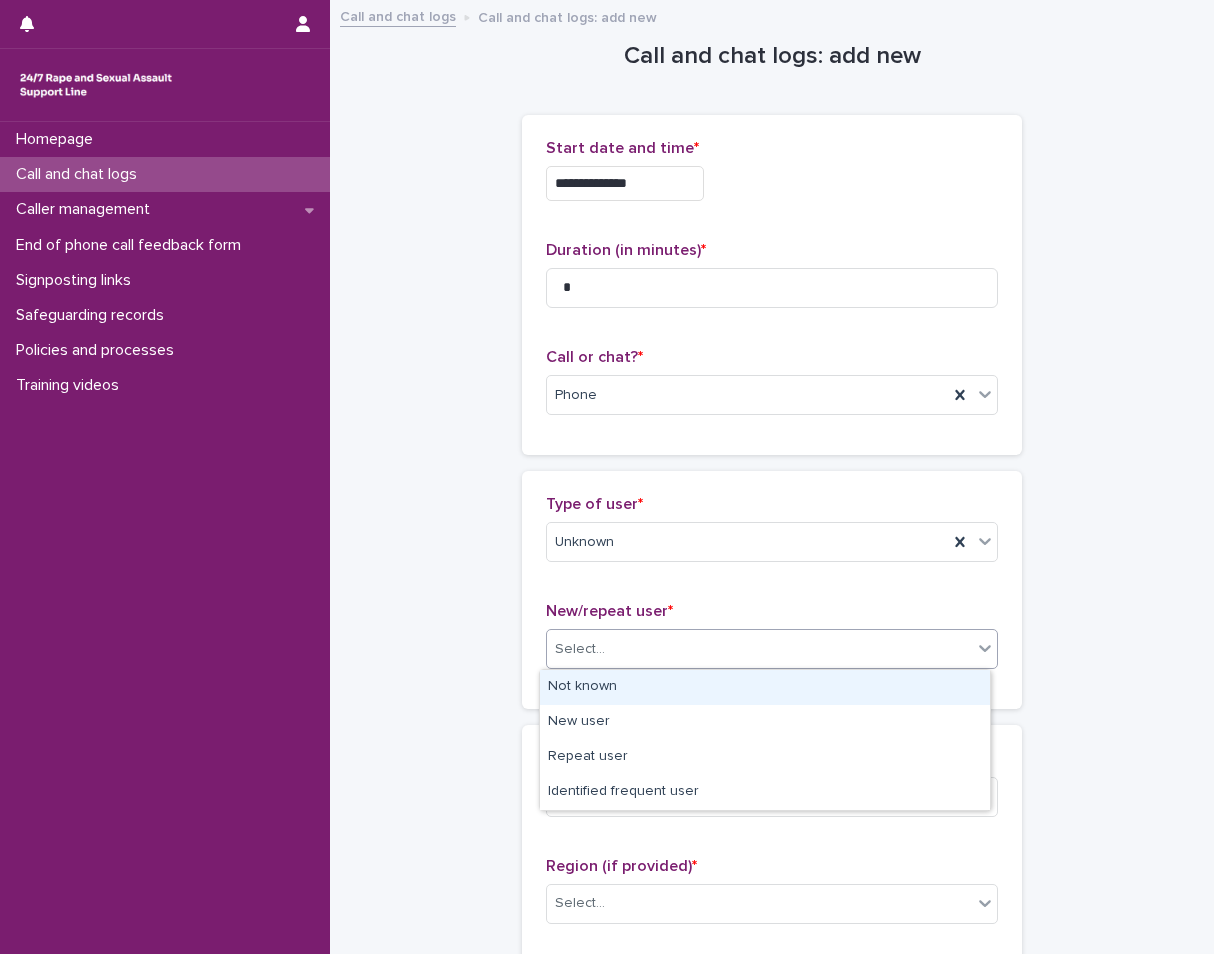 click on "Select..." at bounding box center (759, 649) 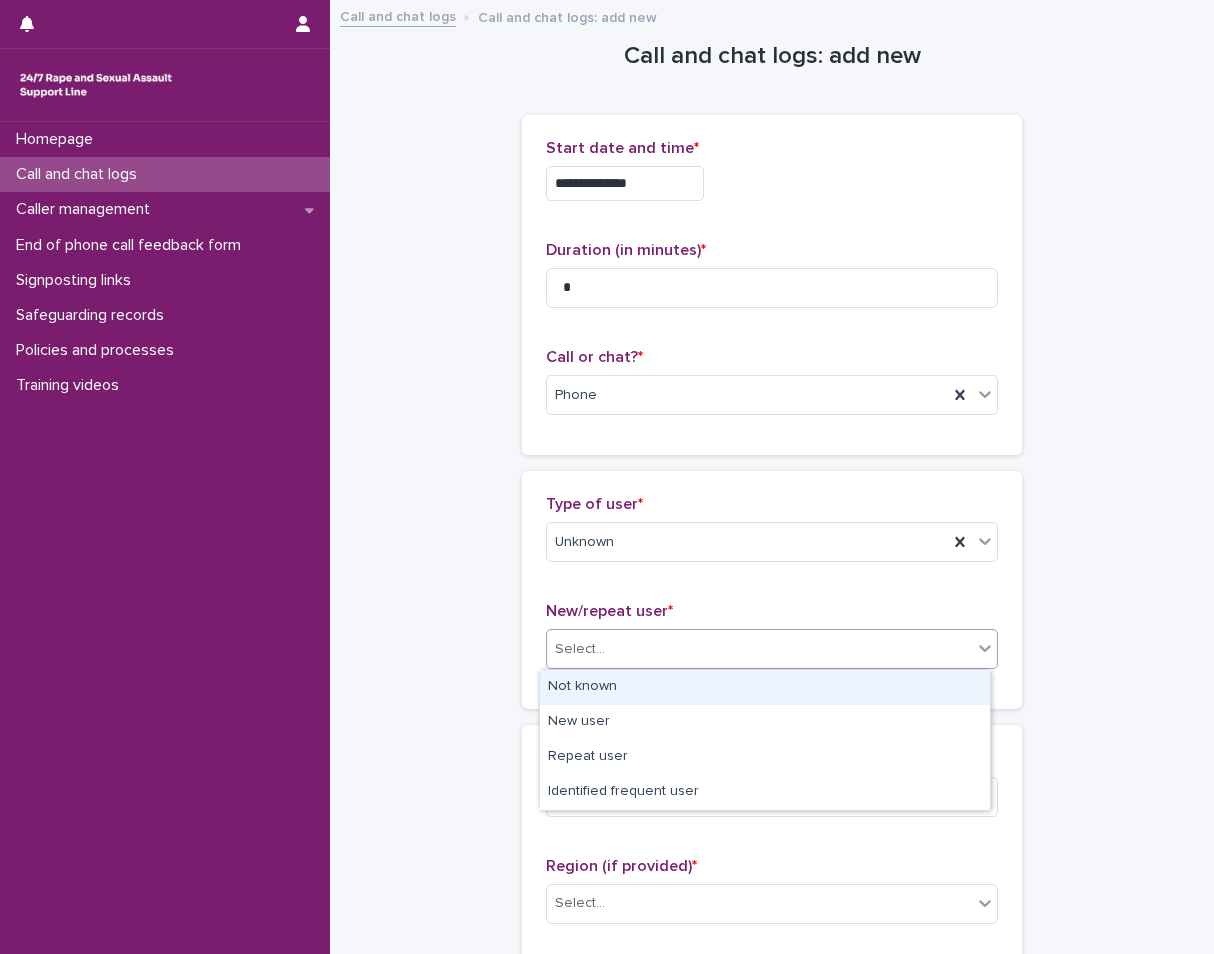 click on "Not known" at bounding box center [765, 687] 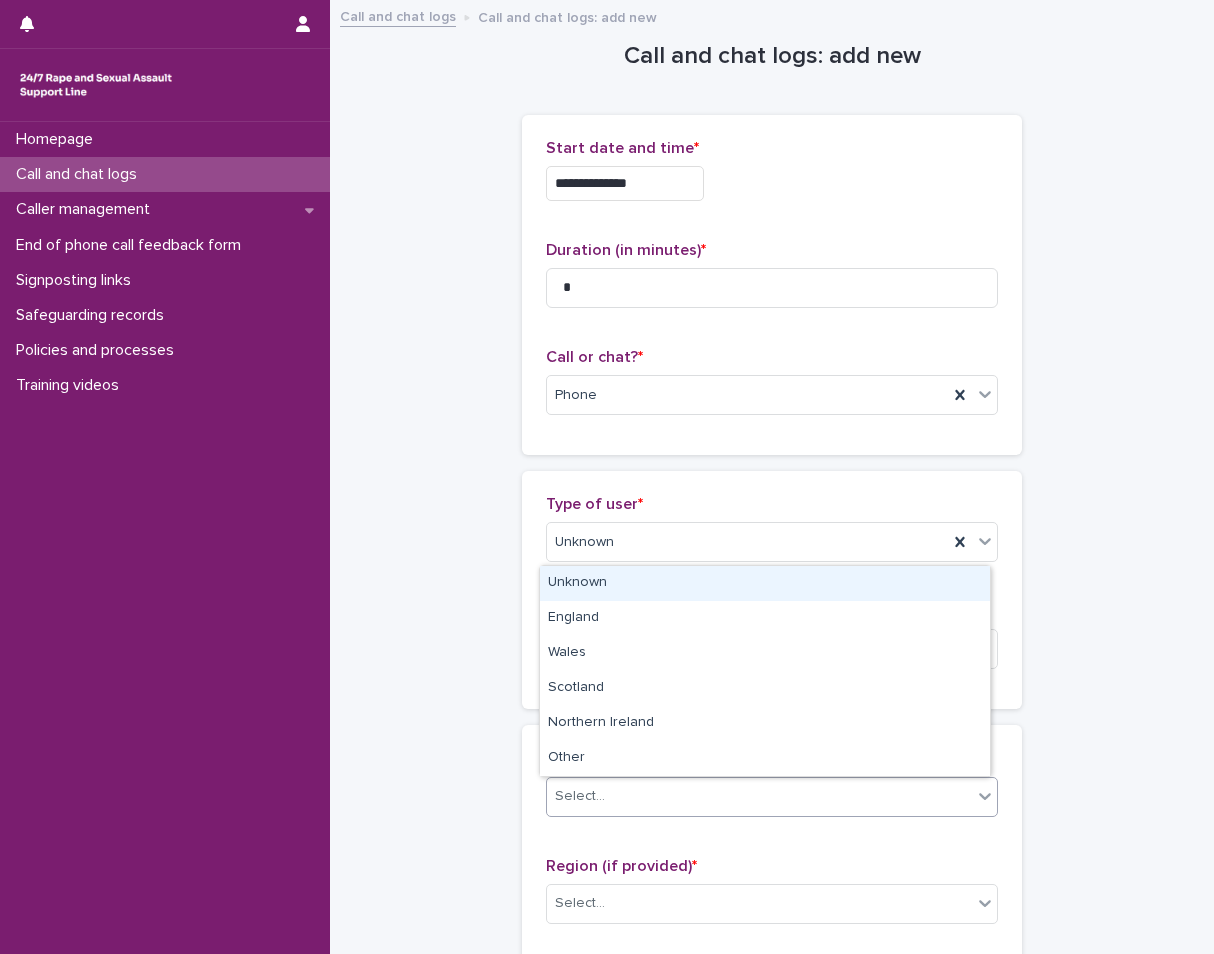 click on "Select..." at bounding box center (759, 796) 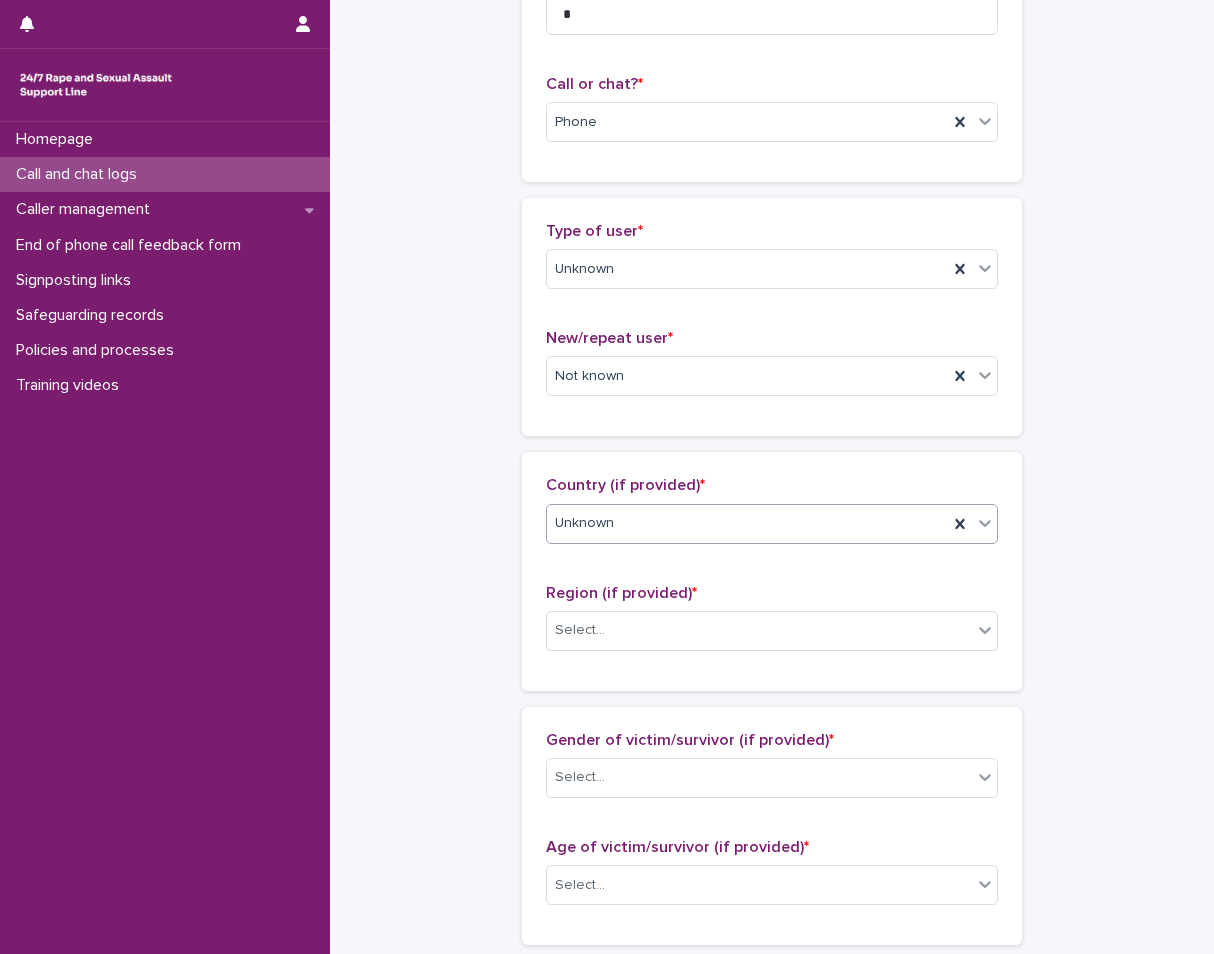 scroll, scrollTop: 400, scrollLeft: 0, axis: vertical 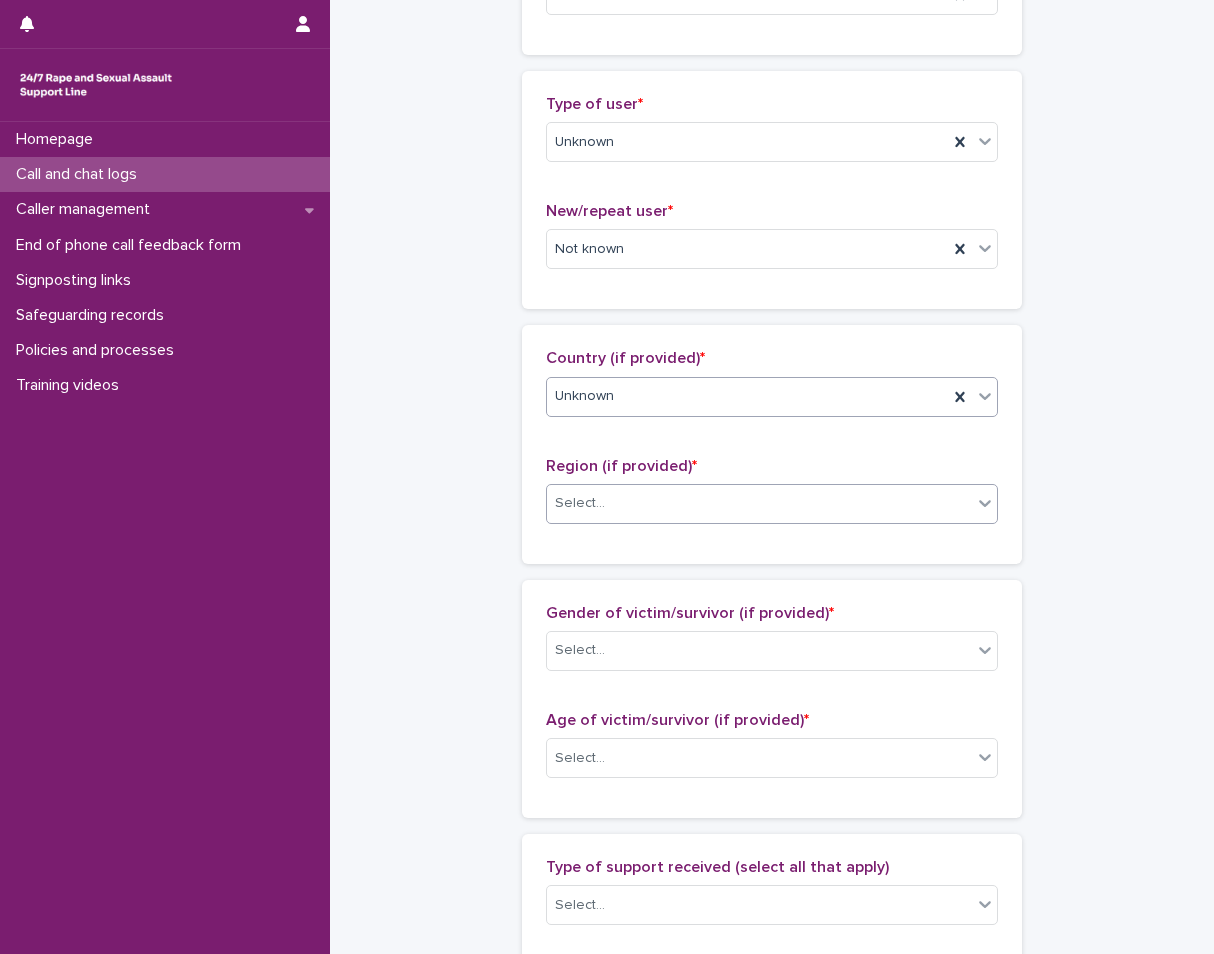 click on "Select..." at bounding box center [759, 503] 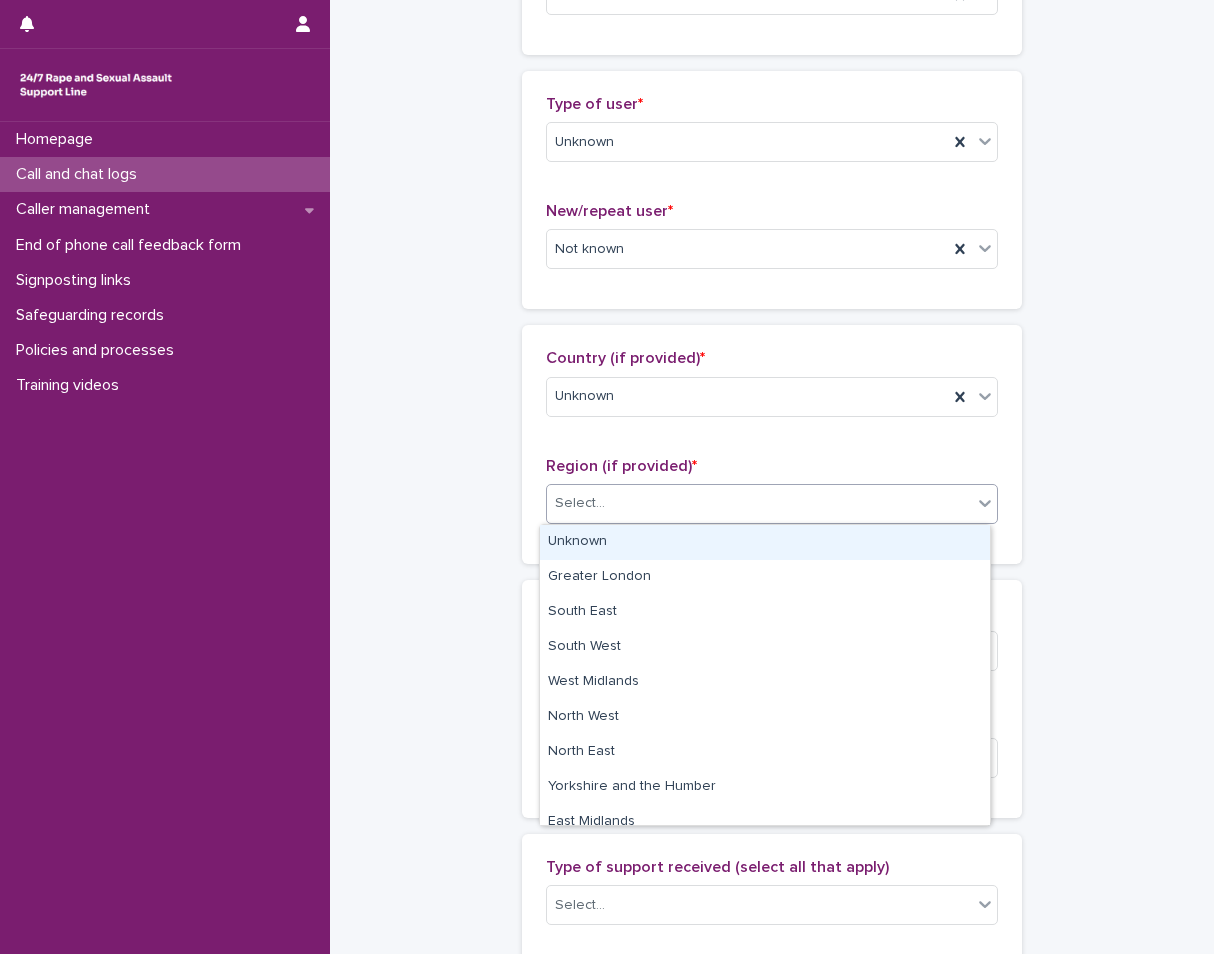 click on "Unknown" at bounding box center (765, 542) 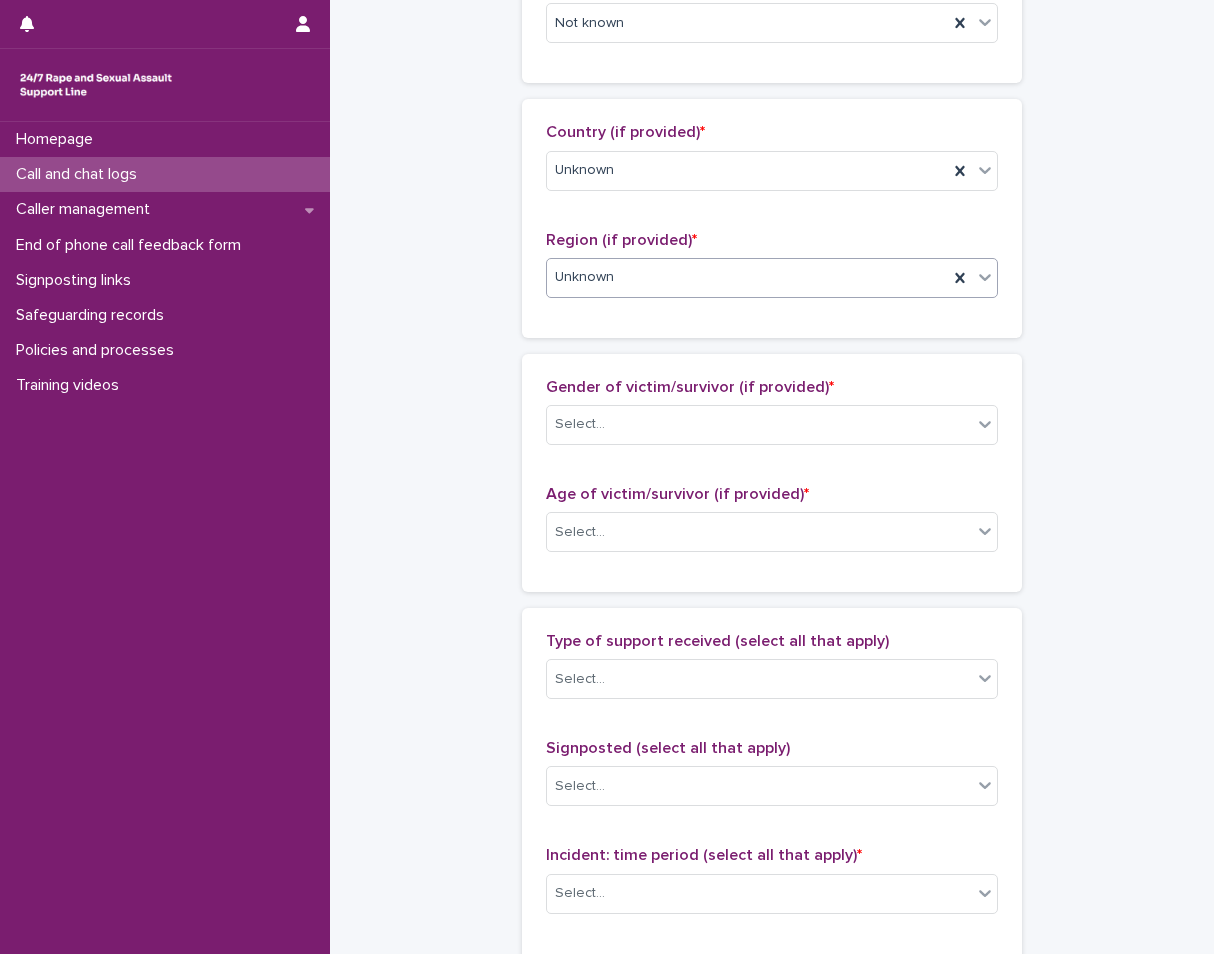 scroll, scrollTop: 800, scrollLeft: 0, axis: vertical 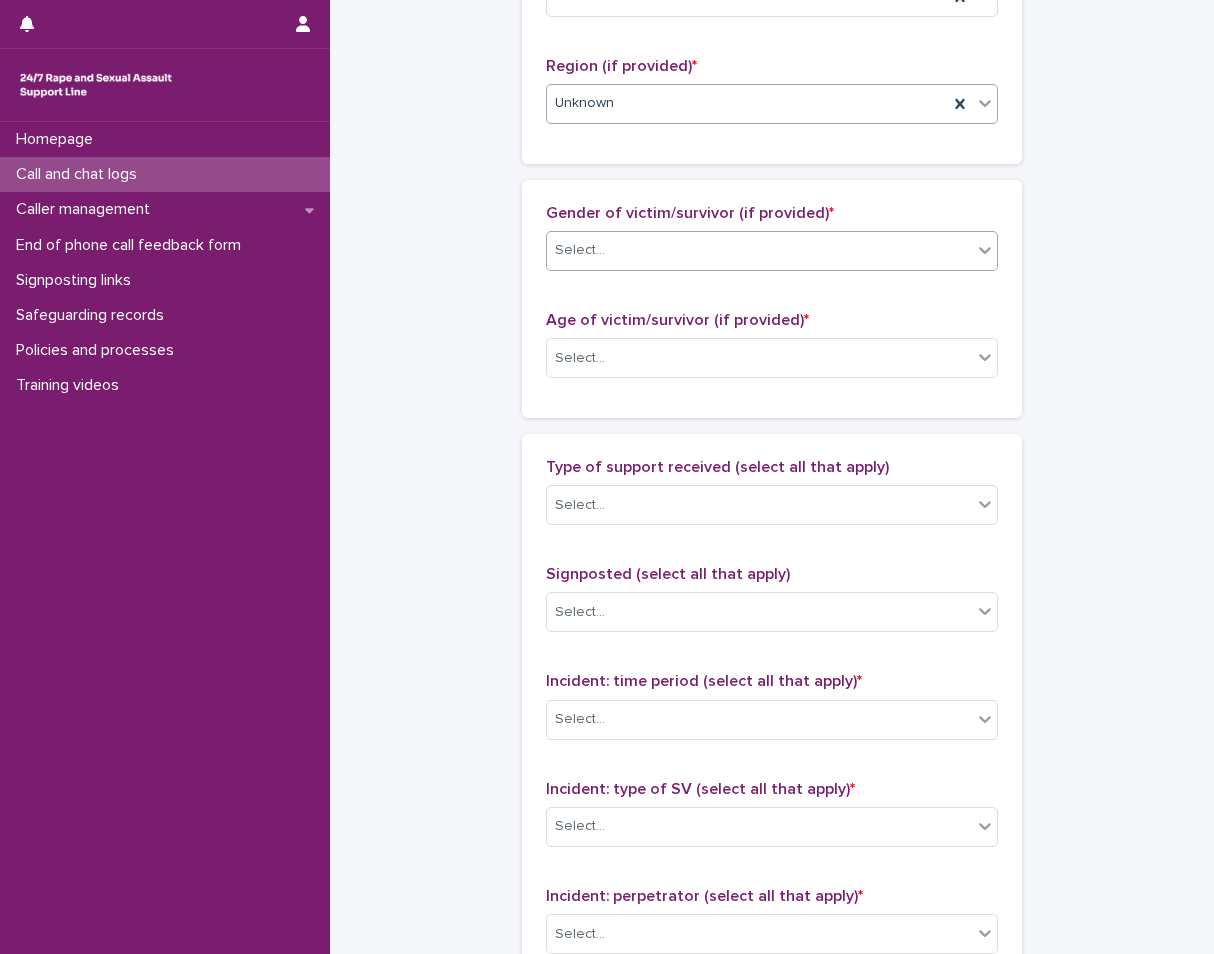 click on "Select..." at bounding box center [759, 250] 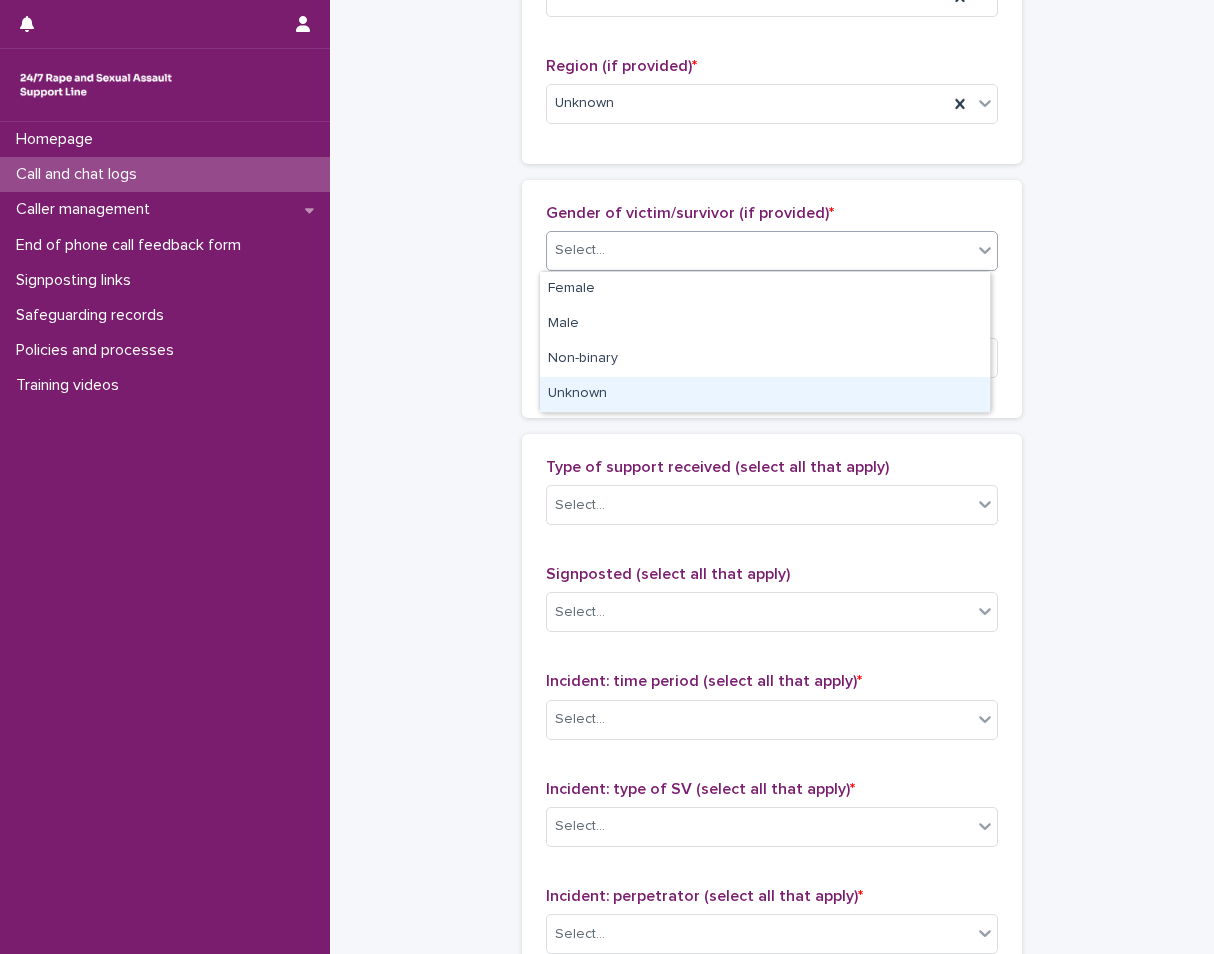 click on "Unknown" at bounding box center [765, 394] 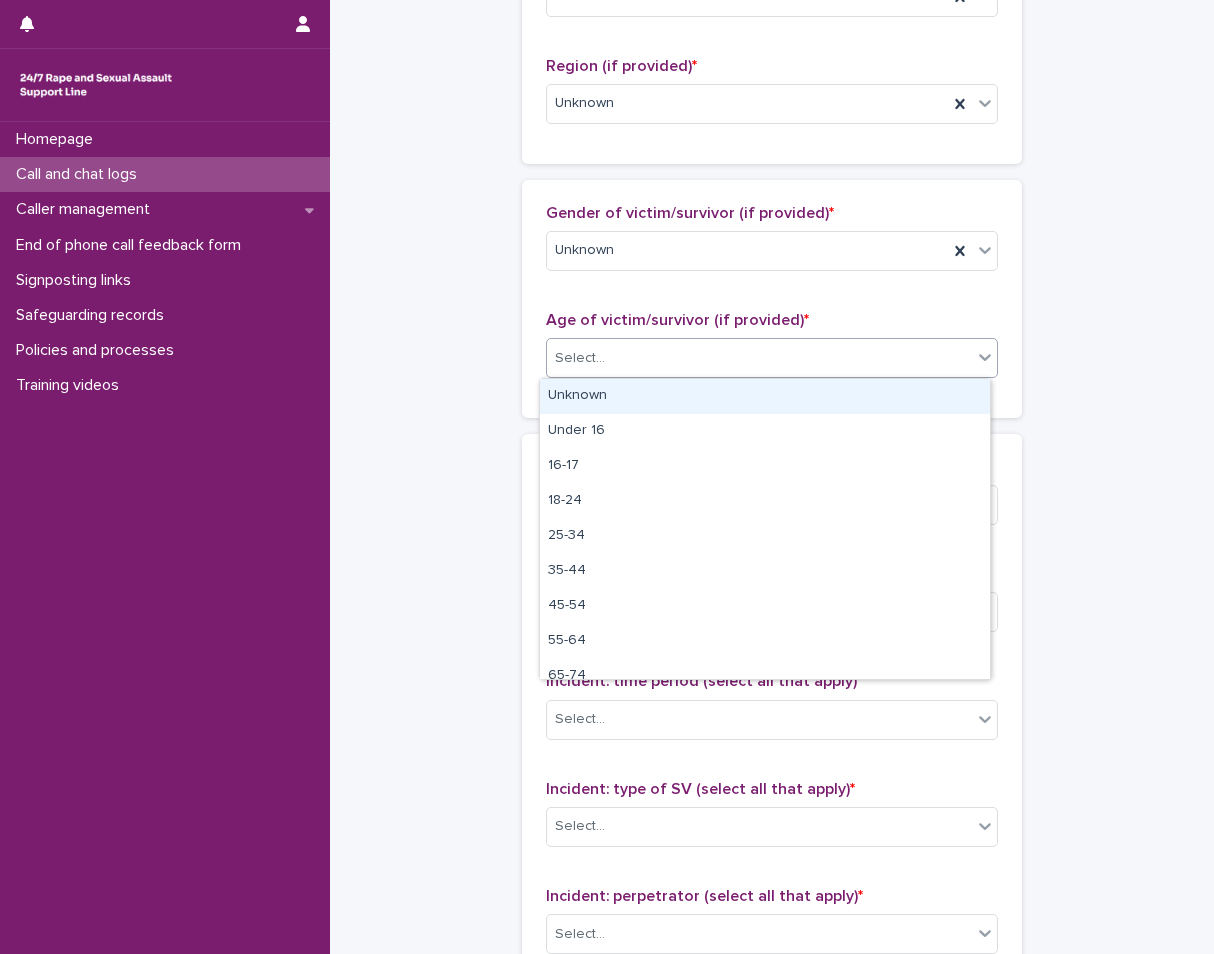 click on "Select..." at bounding box center (759, 358) 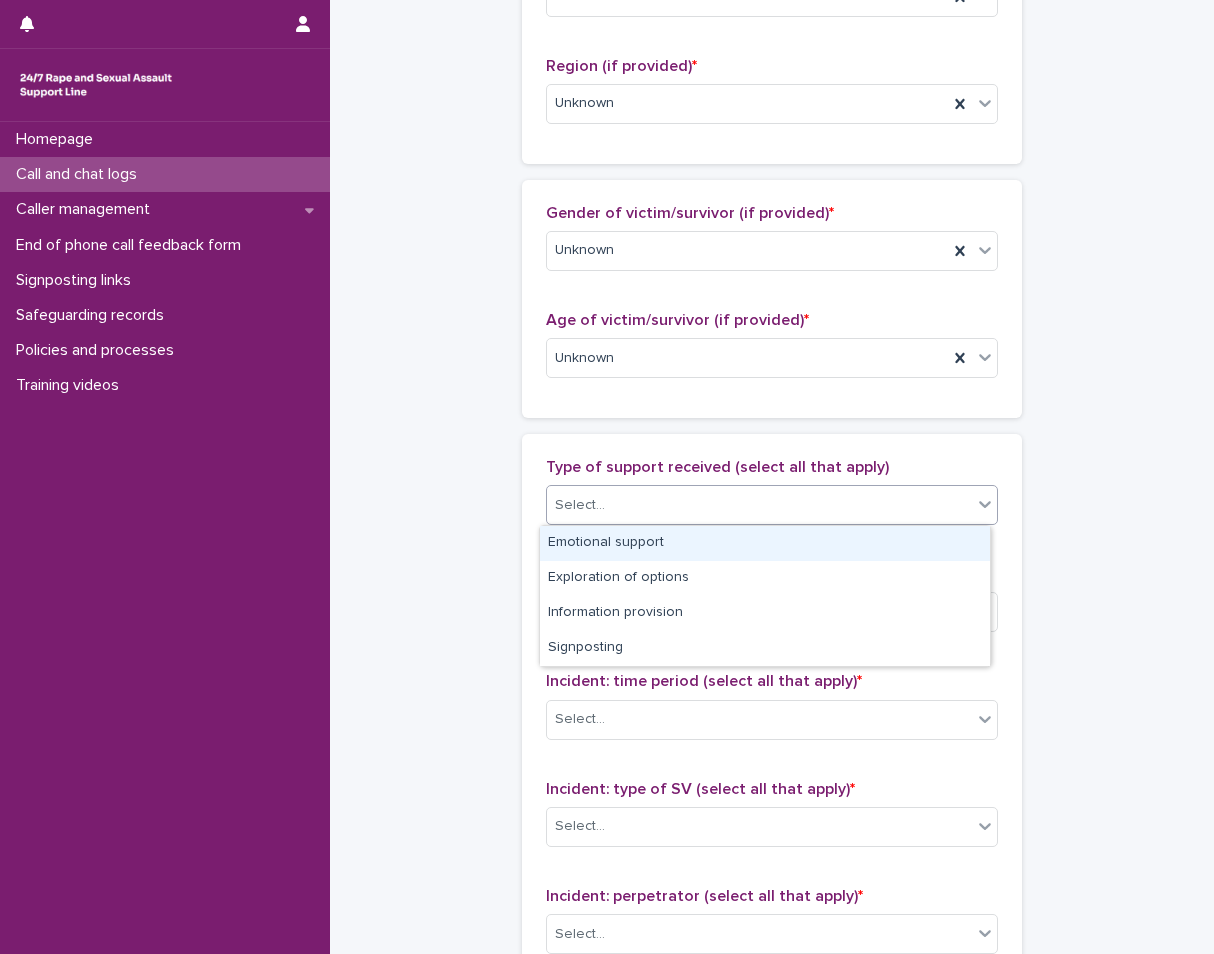 click on "Select..." at bounding box center [759, 505] 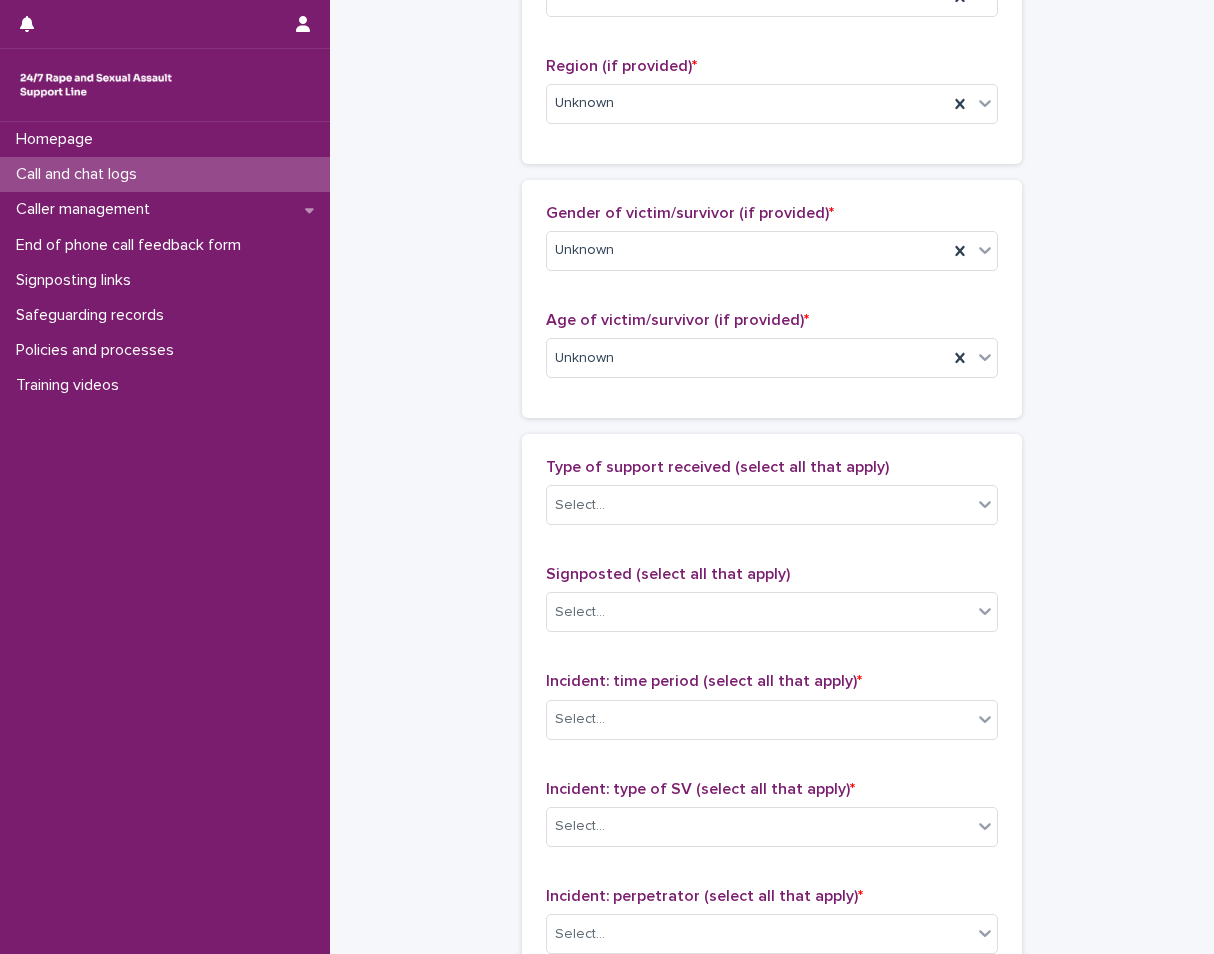 click on "**********" at bounding box center (772, 284) 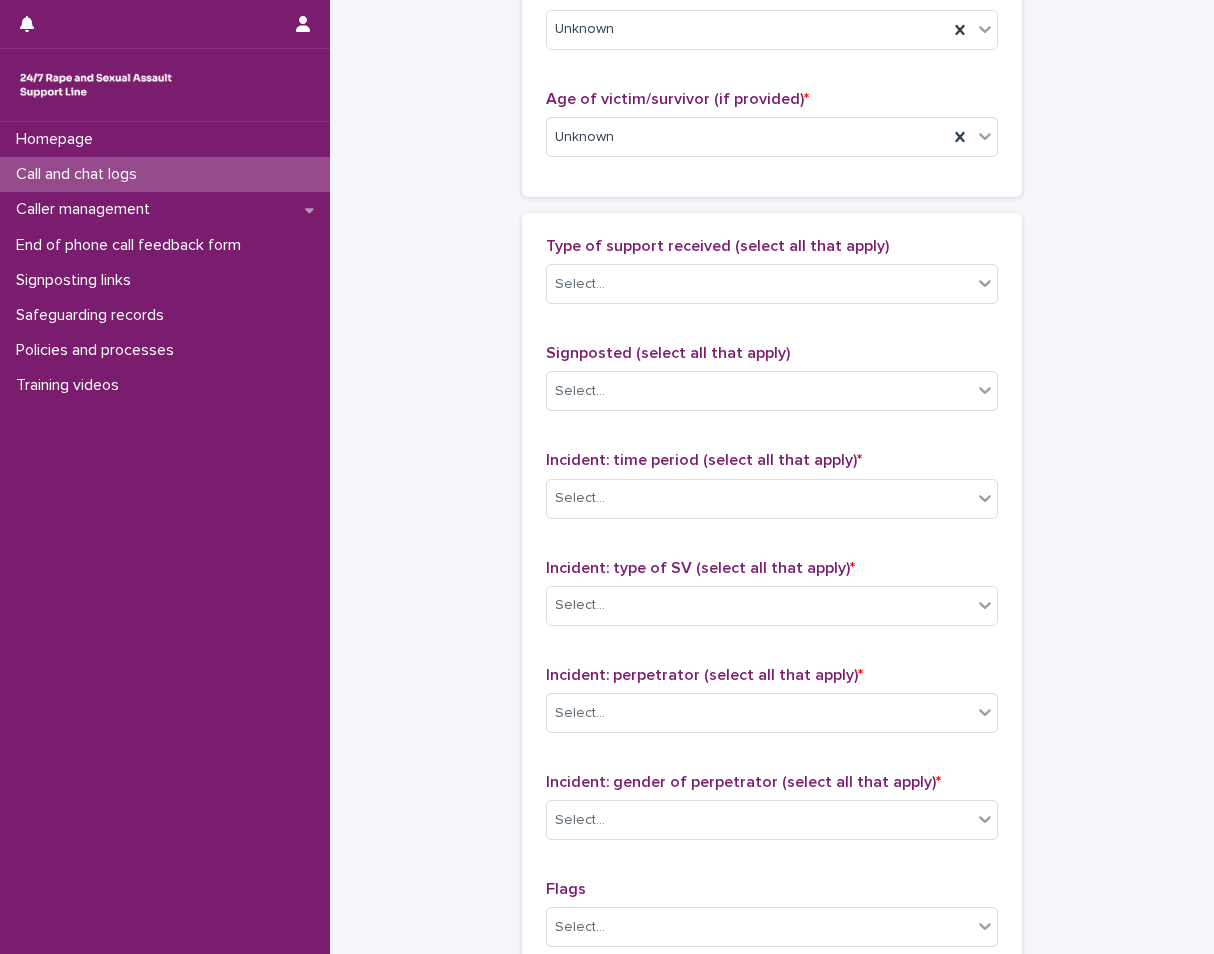 scroll, scrollTop: 1100, scrollLeft: 0, axis: vertical 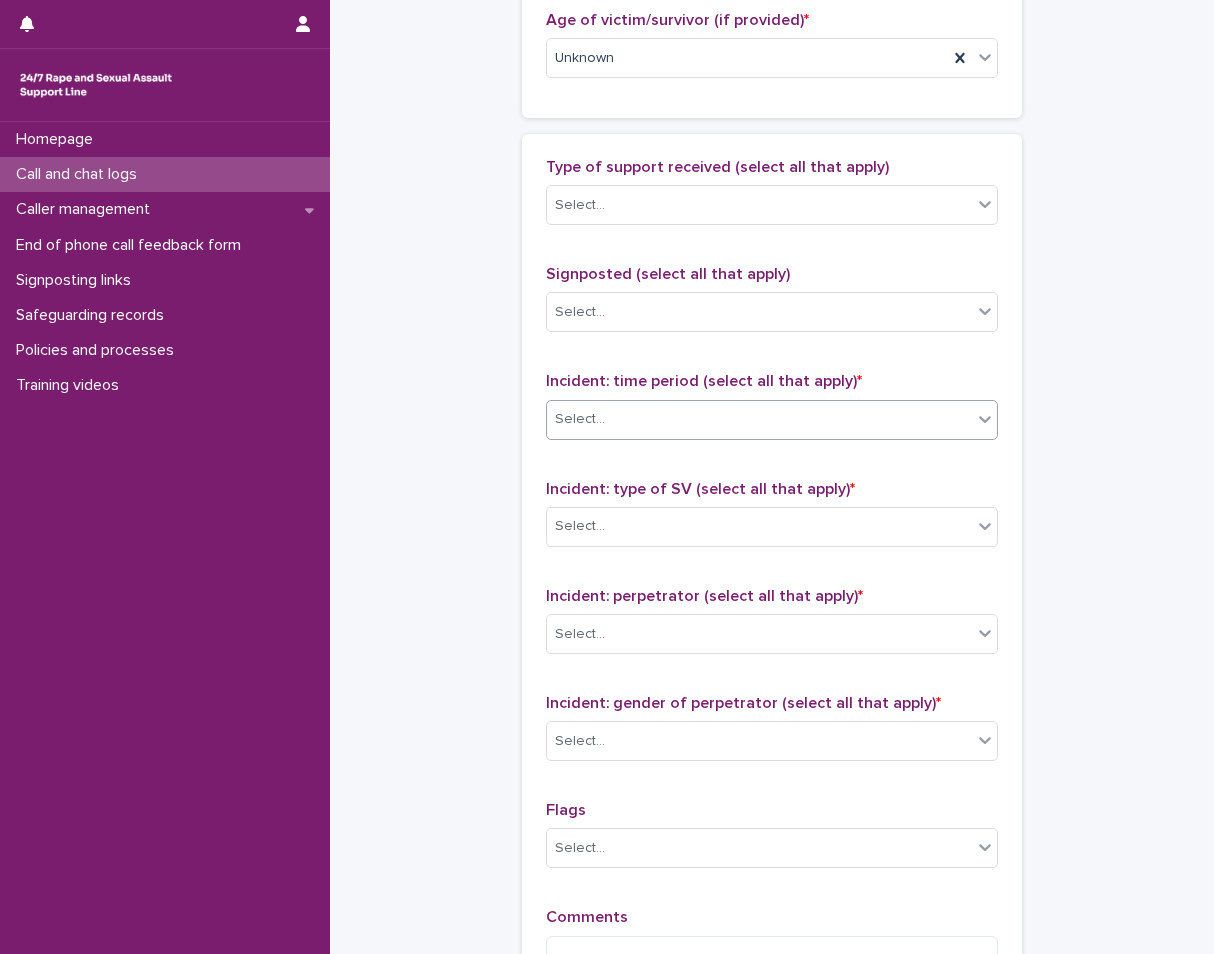 click on "Select..." at bounding box center (759, 419) 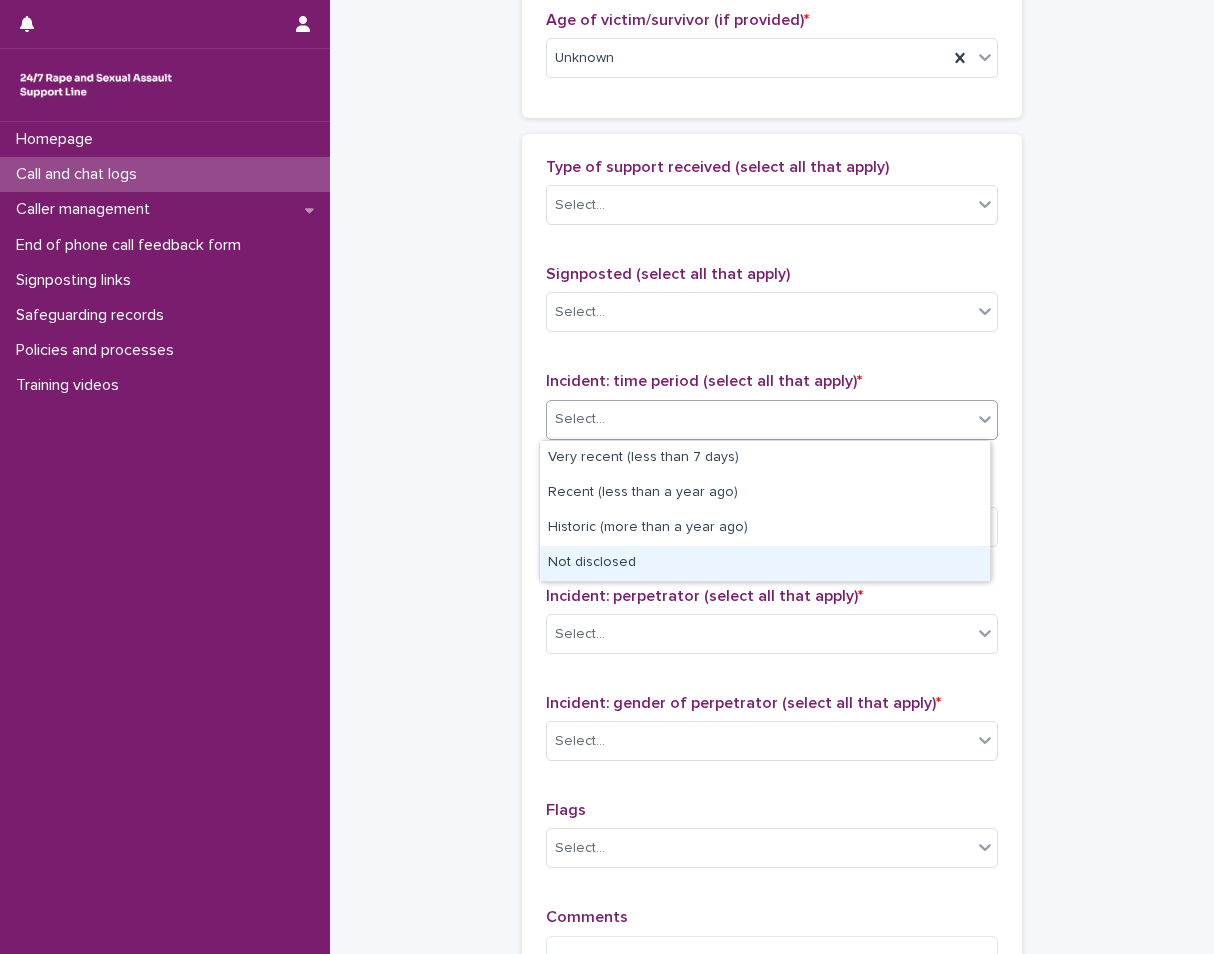 click on "Not disclosed" at bounding box center [765, 563] 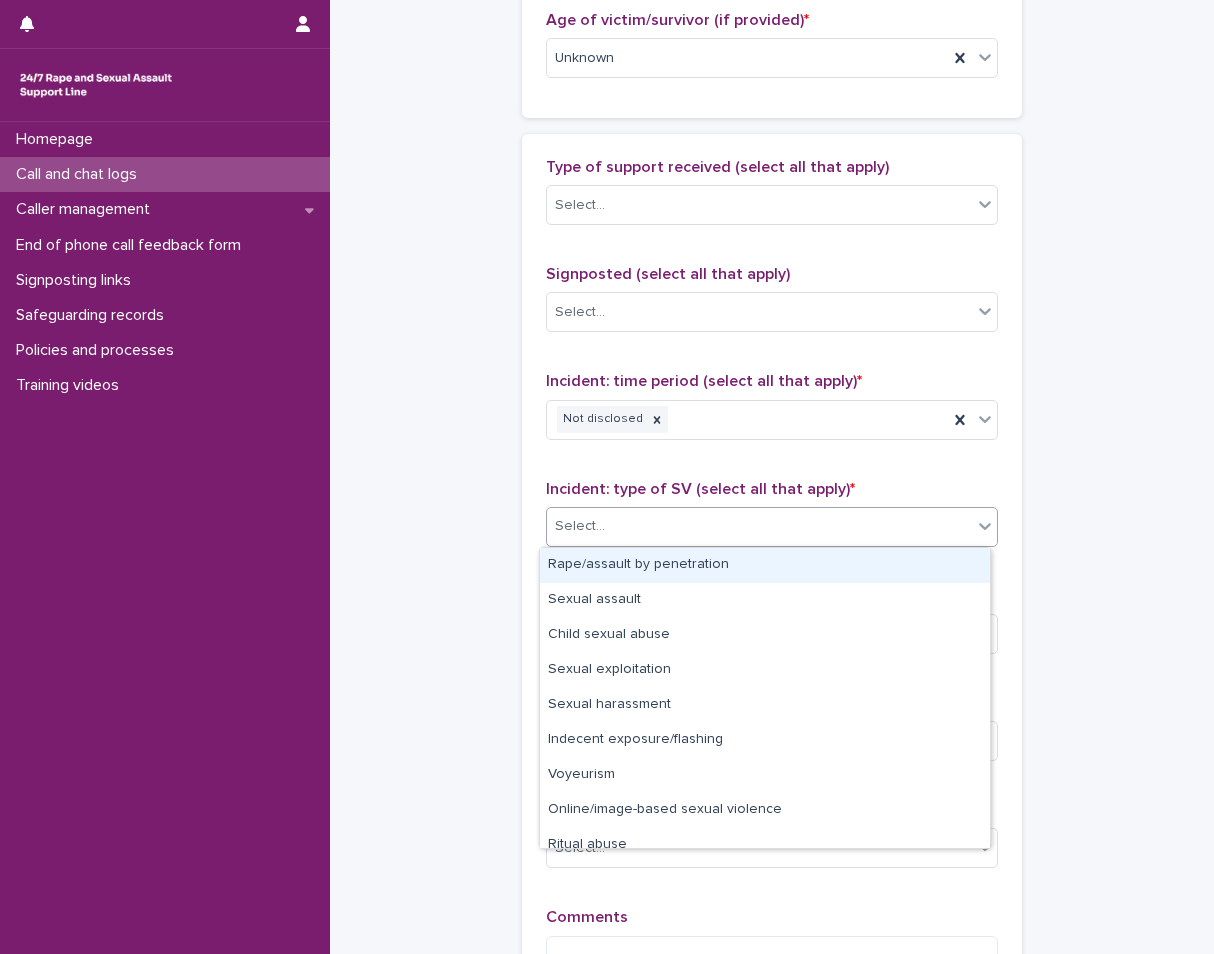 click on "Select..." at bounding box center (759, 526) 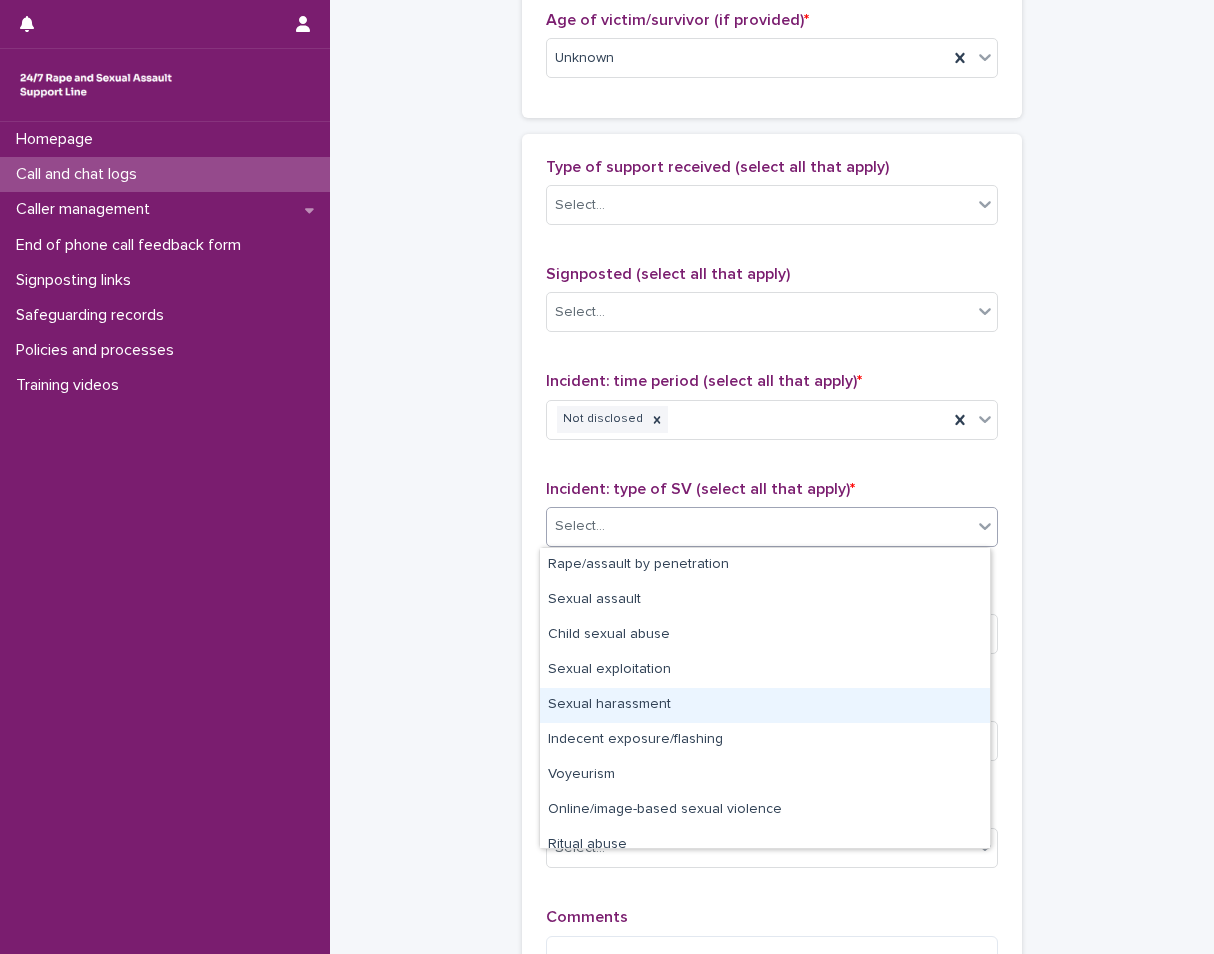 scroll, scrollTop: 50, scrollLeft: 0, axis: vertical 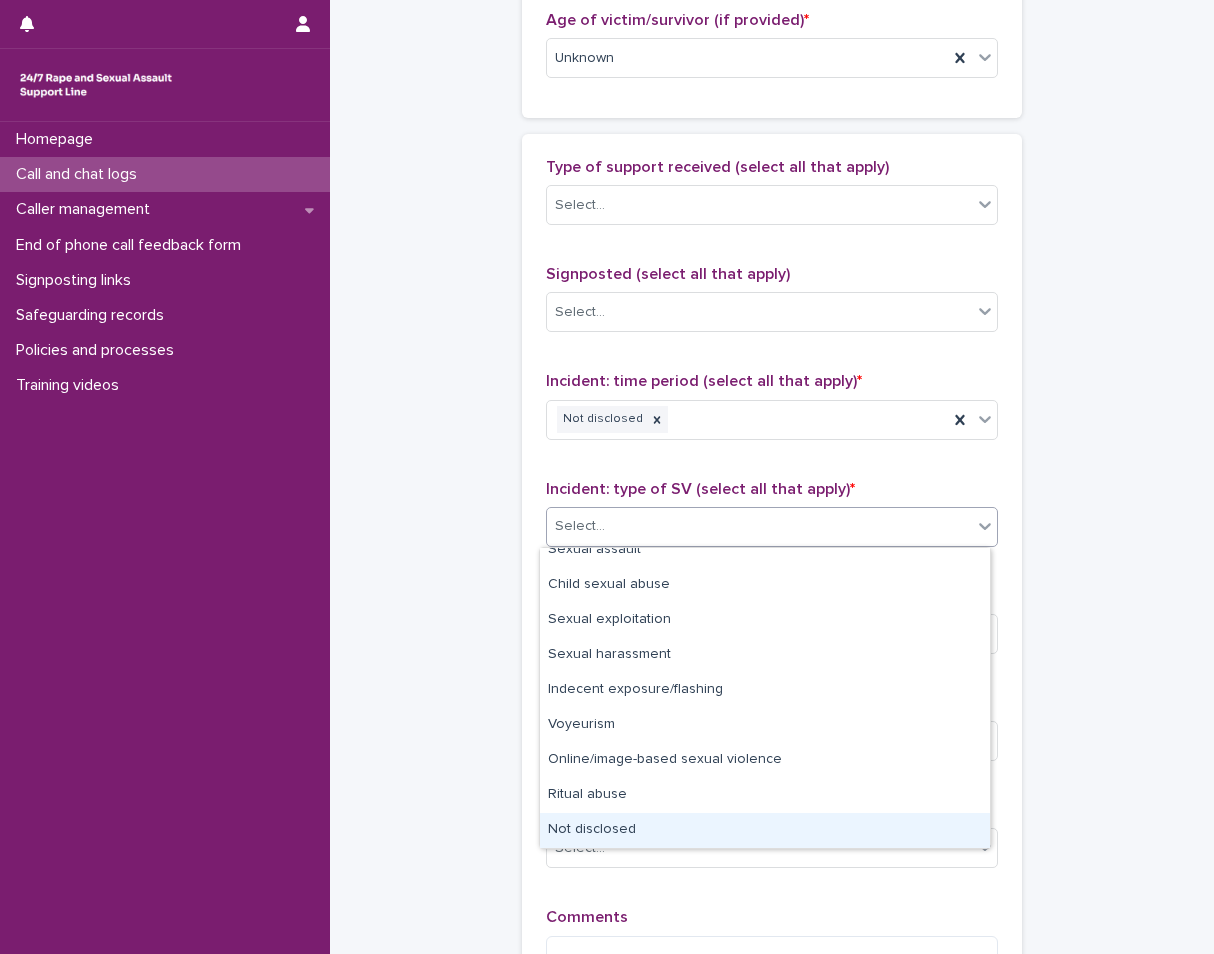 click on "Not disclosed" at bounding box center (765, 830) 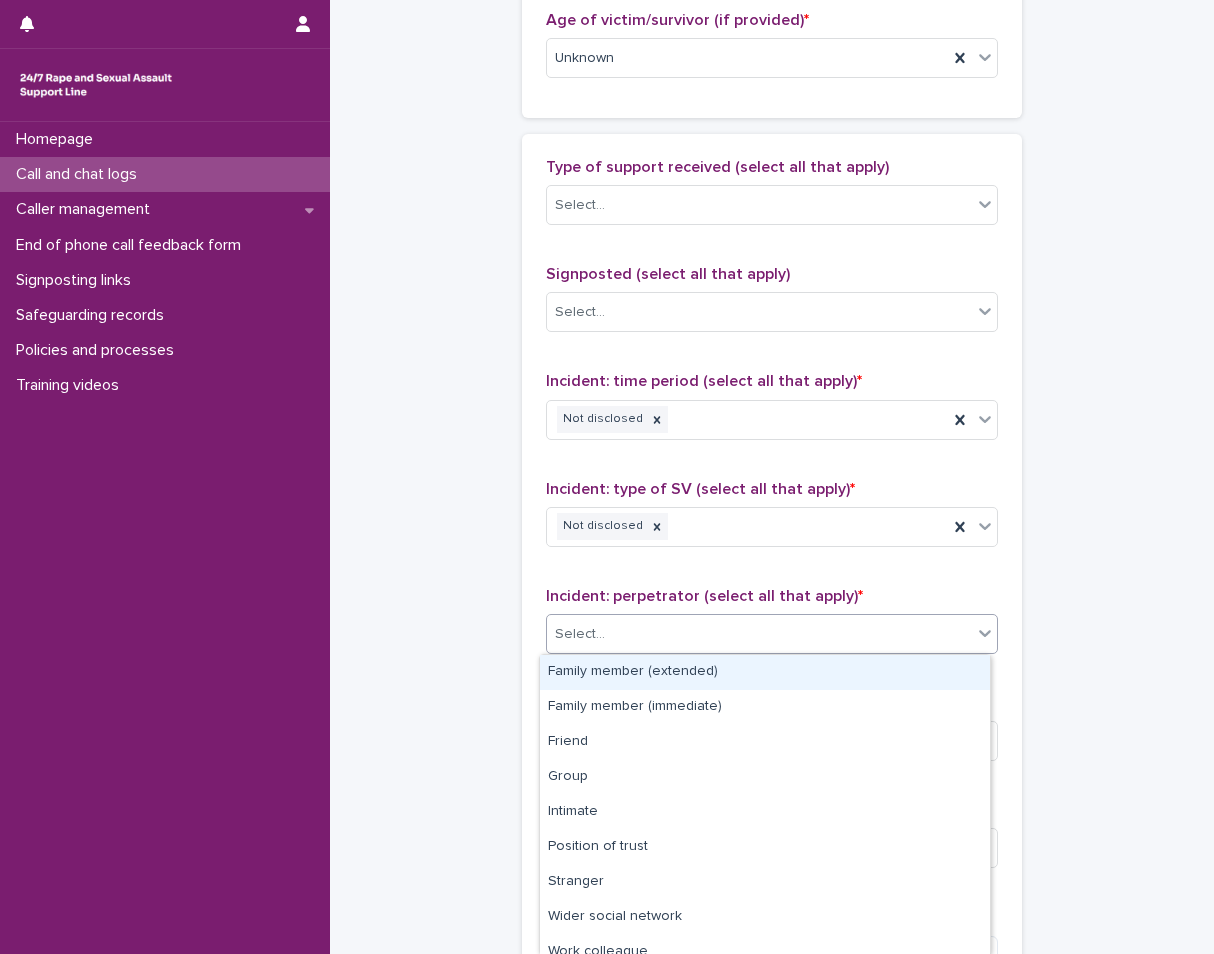 click on "Select..." at bounding box center [759, 634] 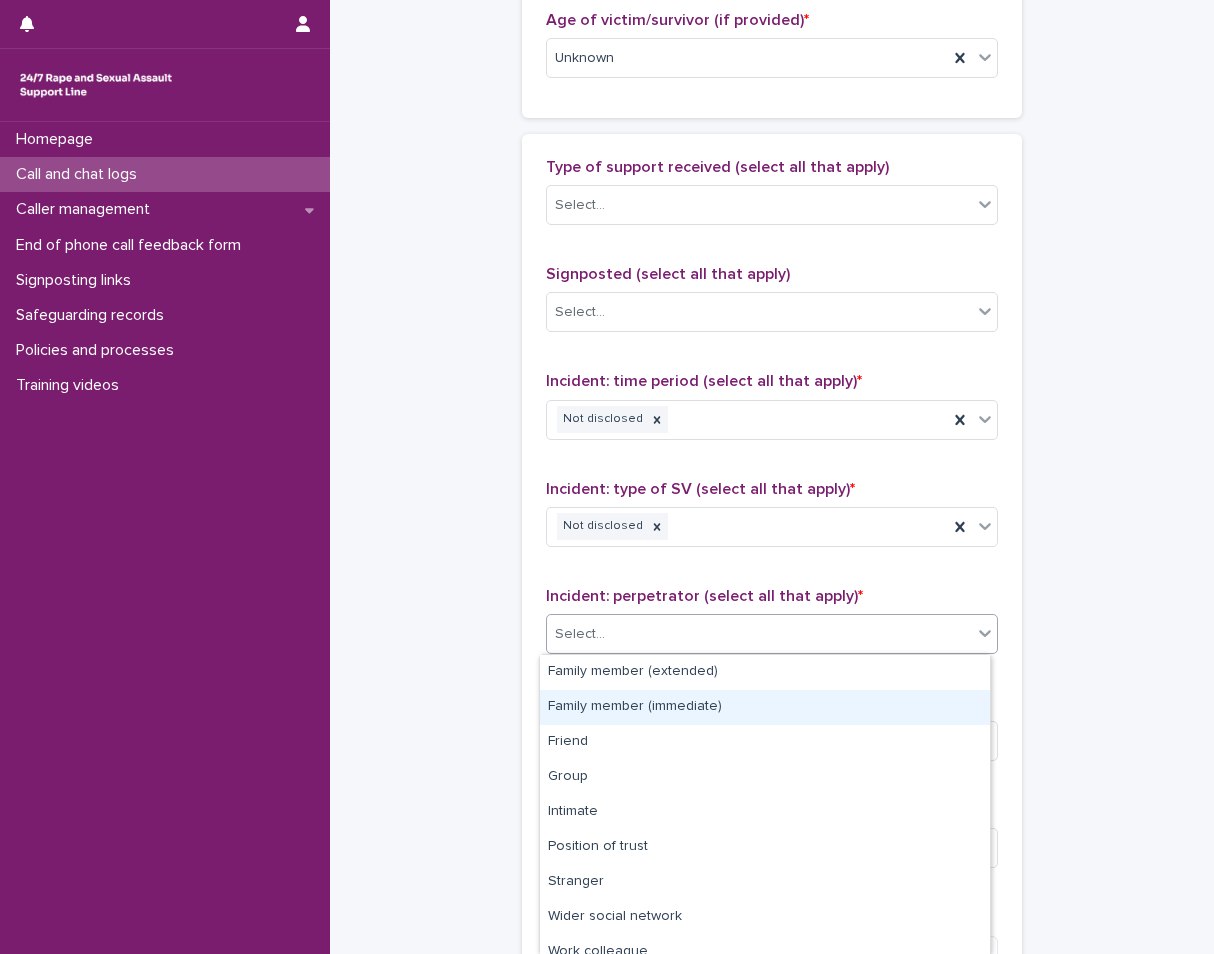 scroll, scrollTop: 85, scrollLeft: 0, axis: vertical 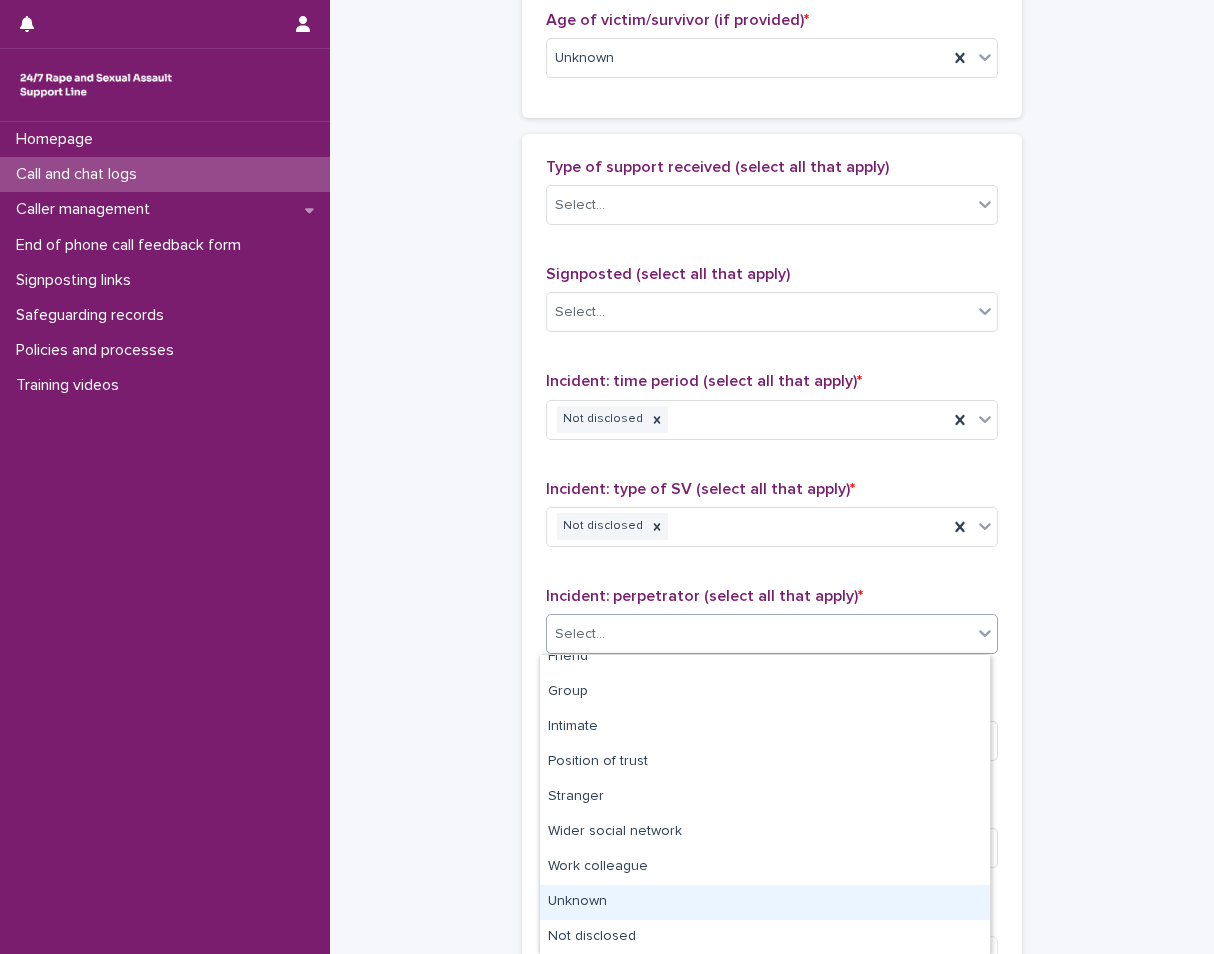 drag, startPoint x: 571, startPoint y: 923, endPoint x: 611, endPoint y: 911, distance: 41.761227 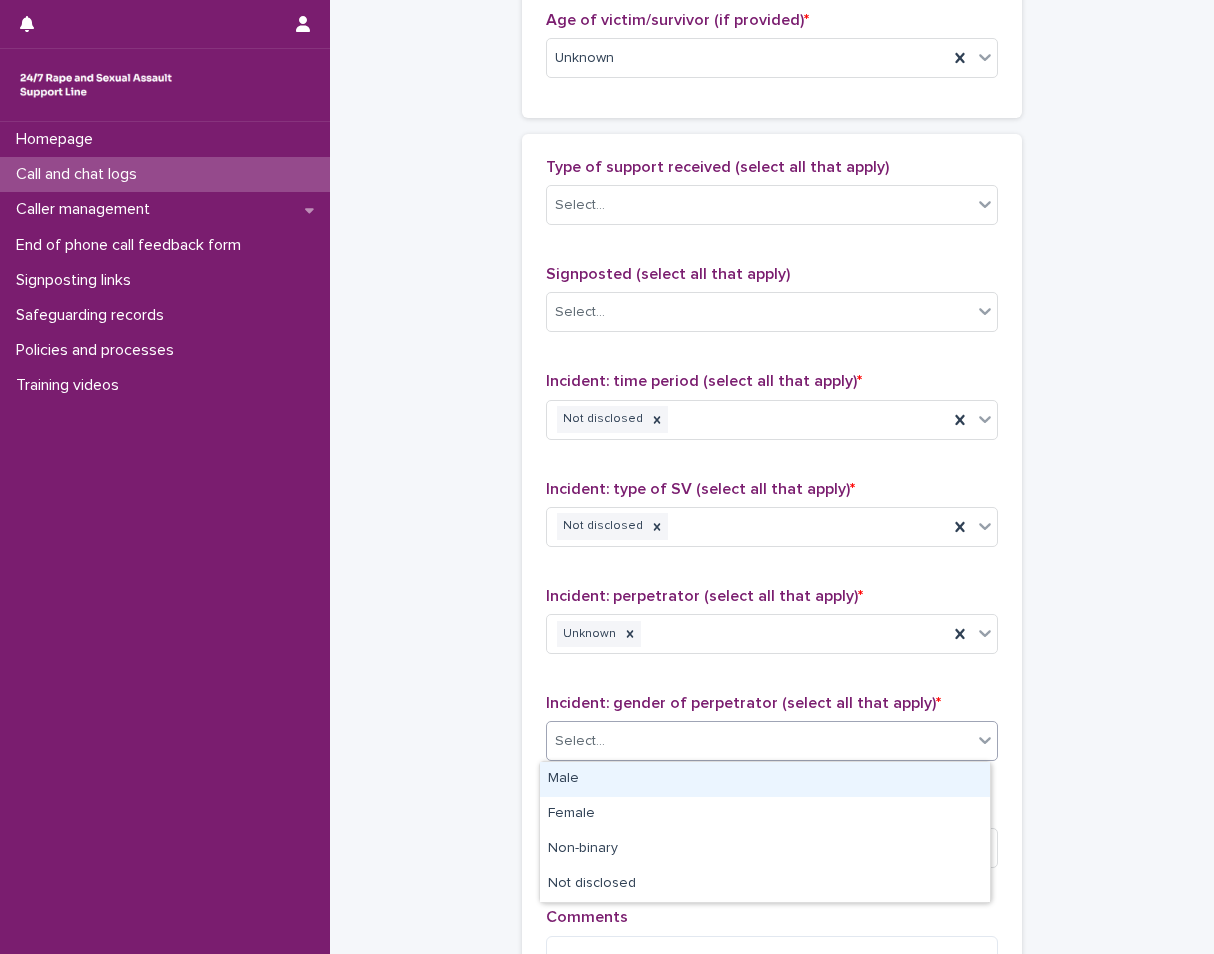 click on "Select..." at bounding box center (759, 741) 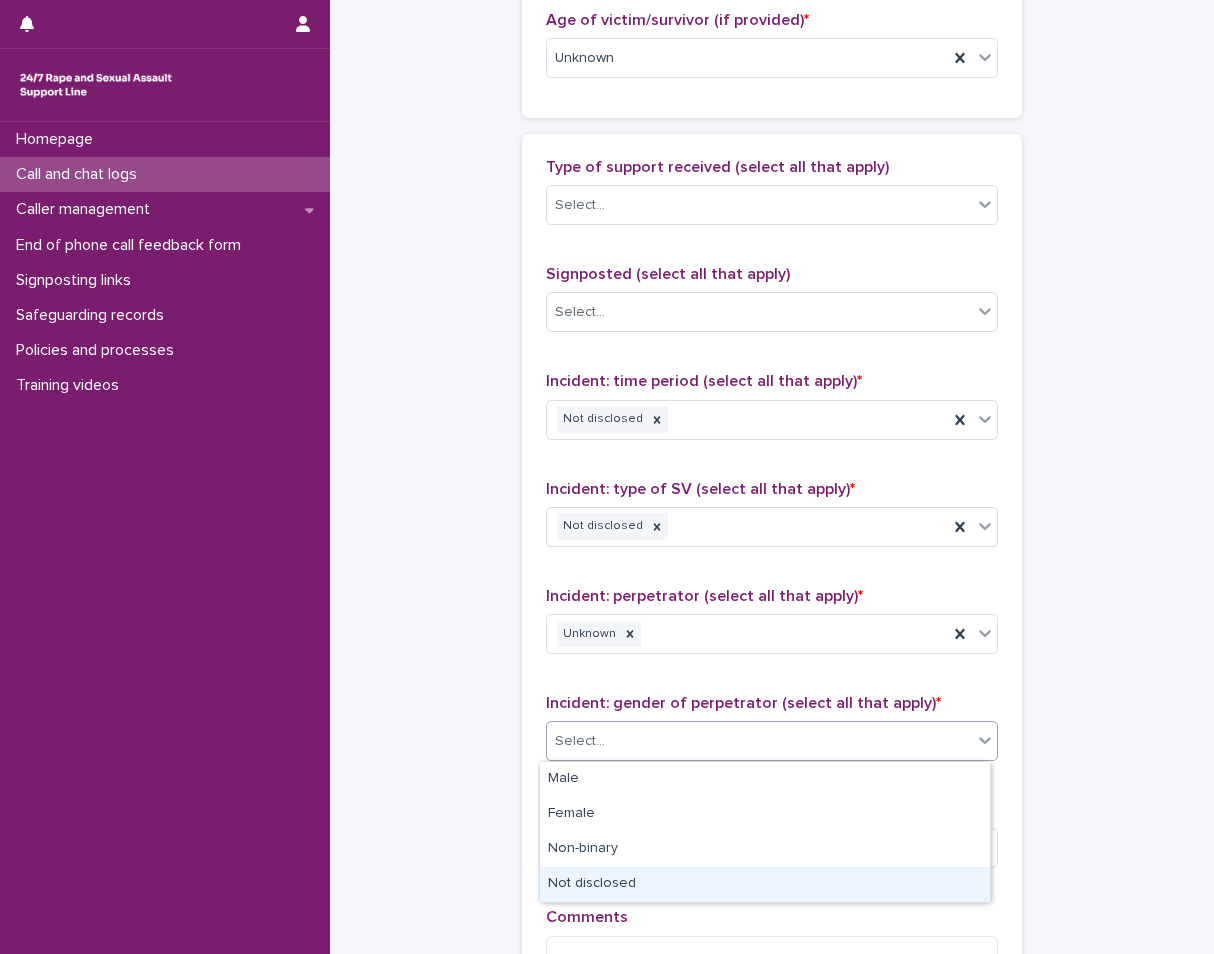 click on "Not disclosed" at bounding box center (765, 884) 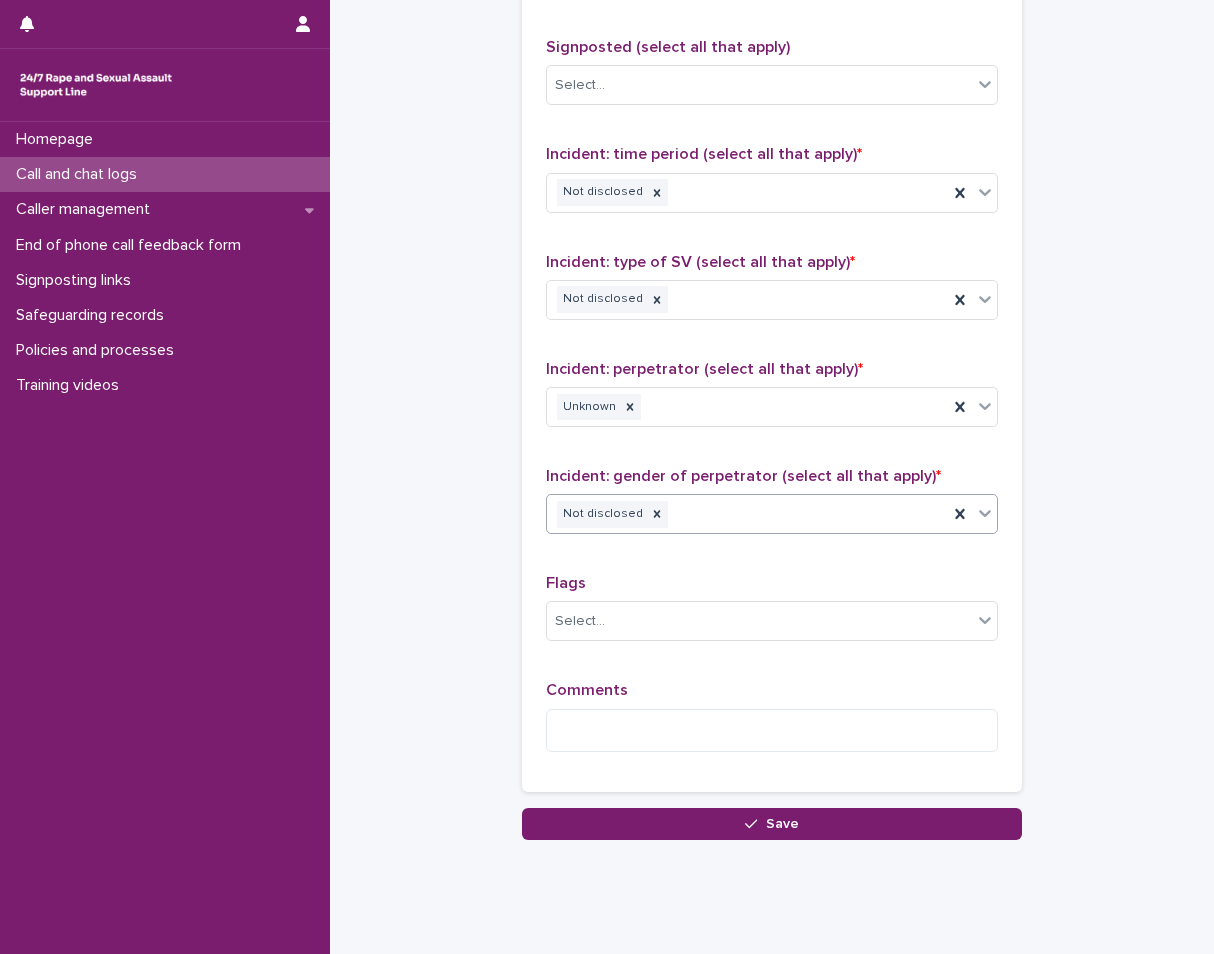 scroll, scrollTop: 1369, scrollLeft: 0, axis: vertical 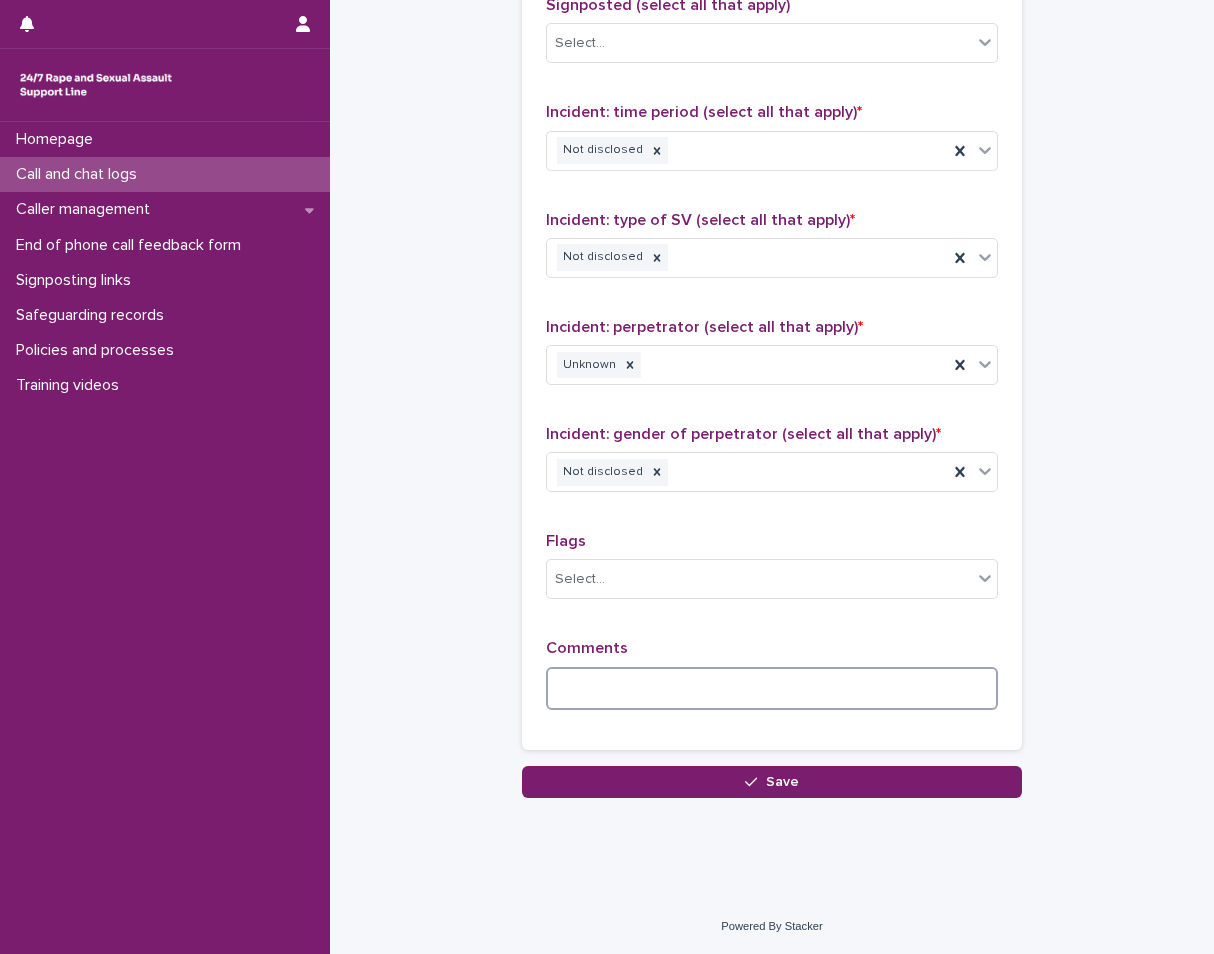 click at bounding box center (772, 688) 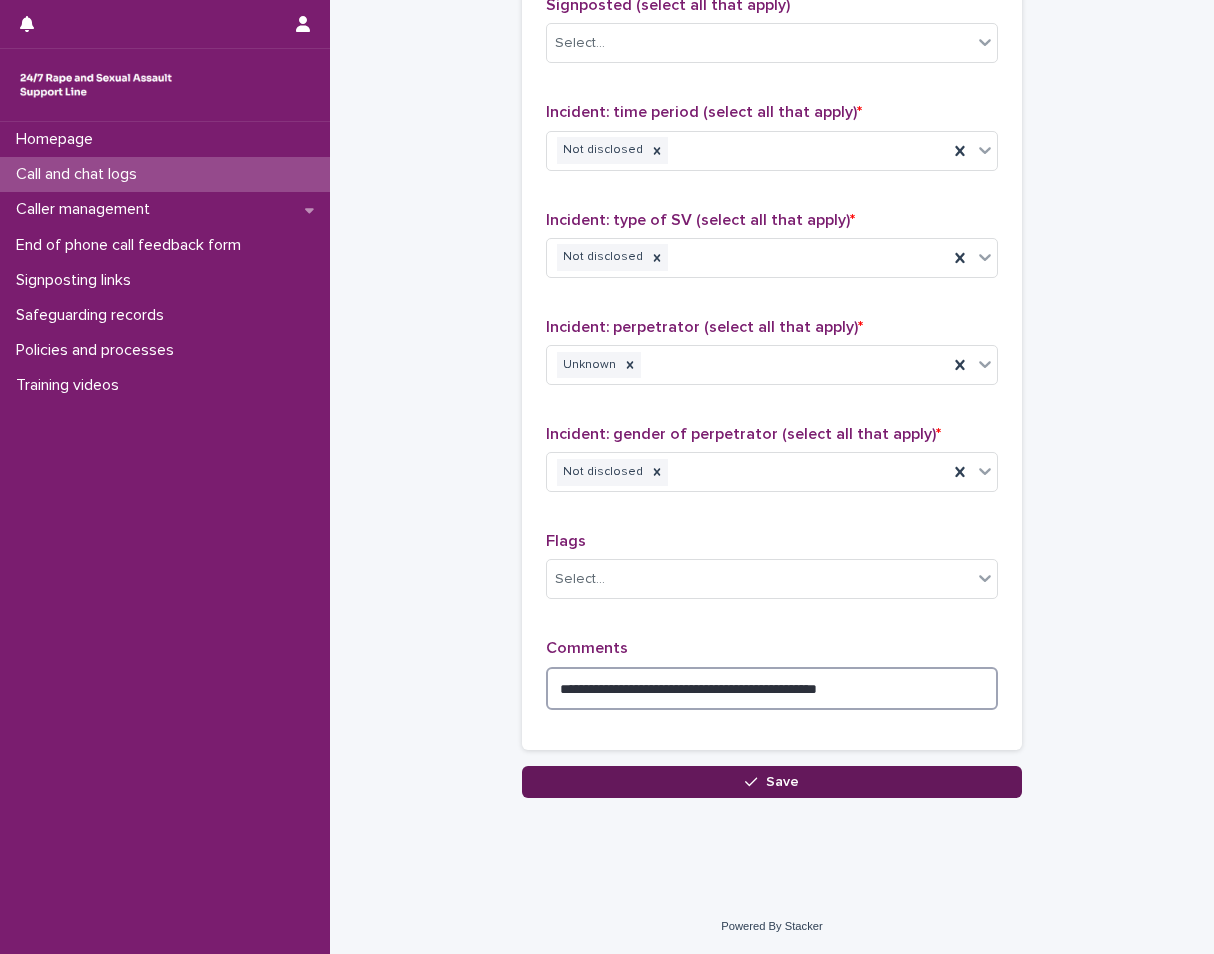 type on "**********" 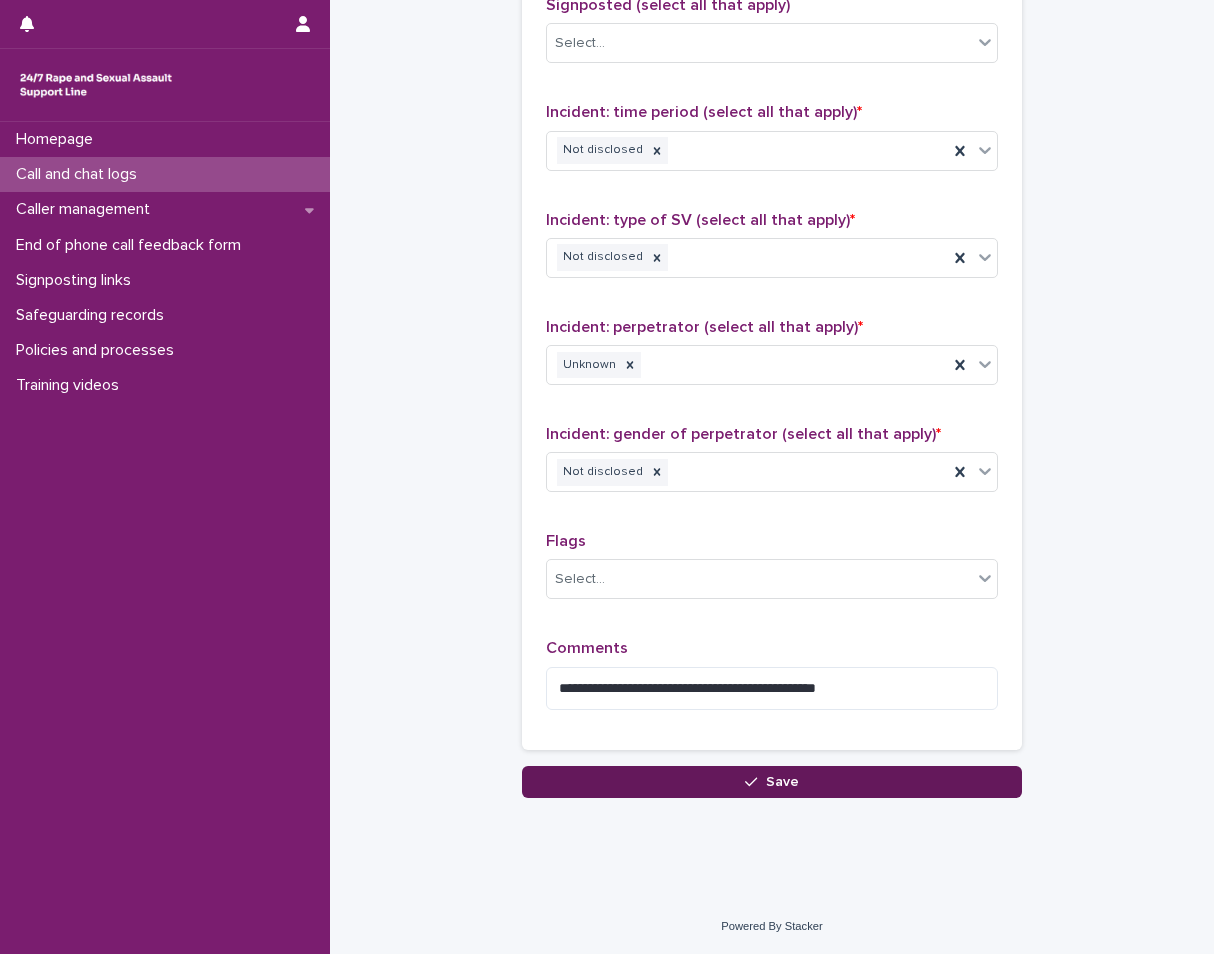 click on "Save" at bounding box center [772, 782] 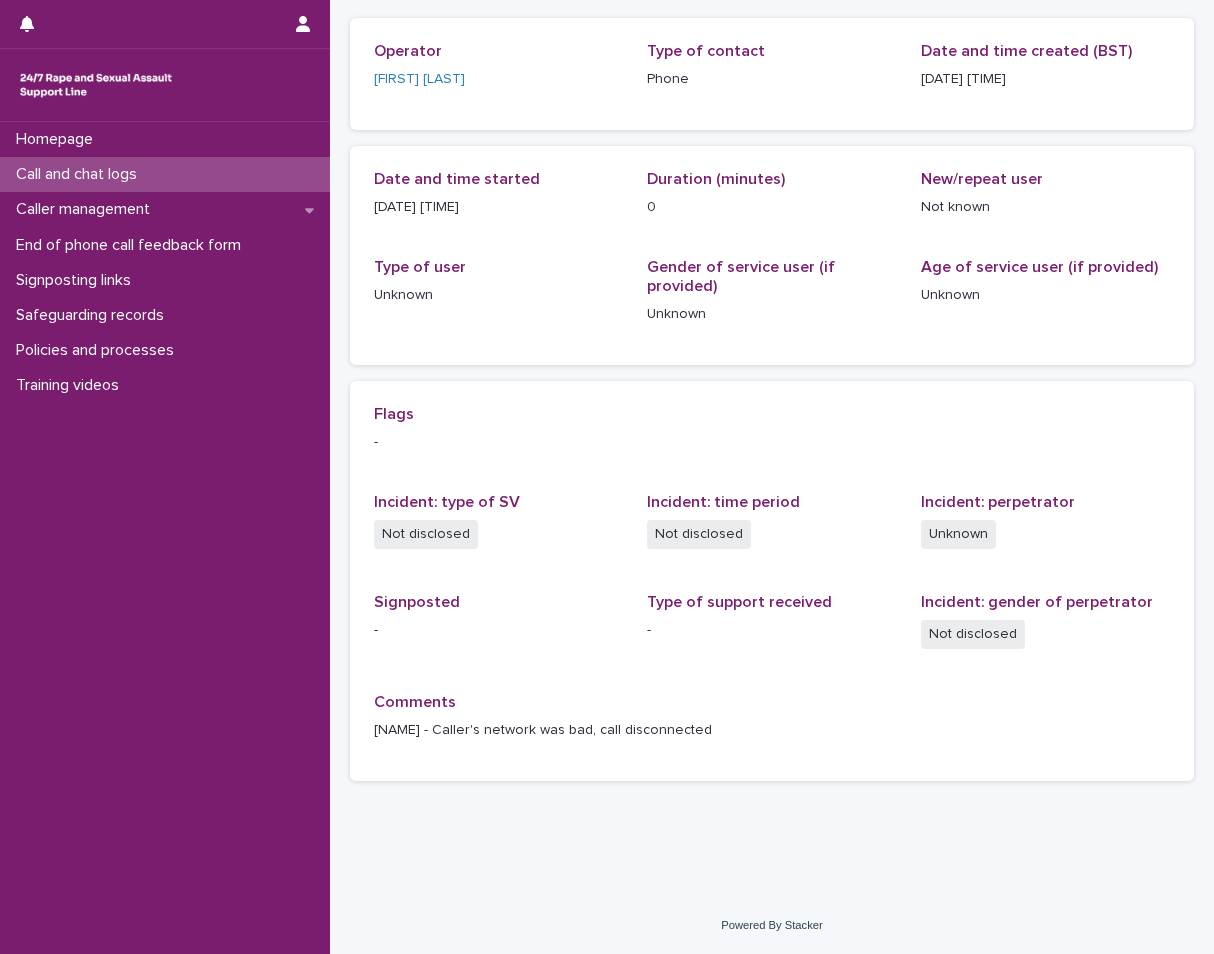 scroll, scrollTop: 0, scrollLeft: 0, axis: both 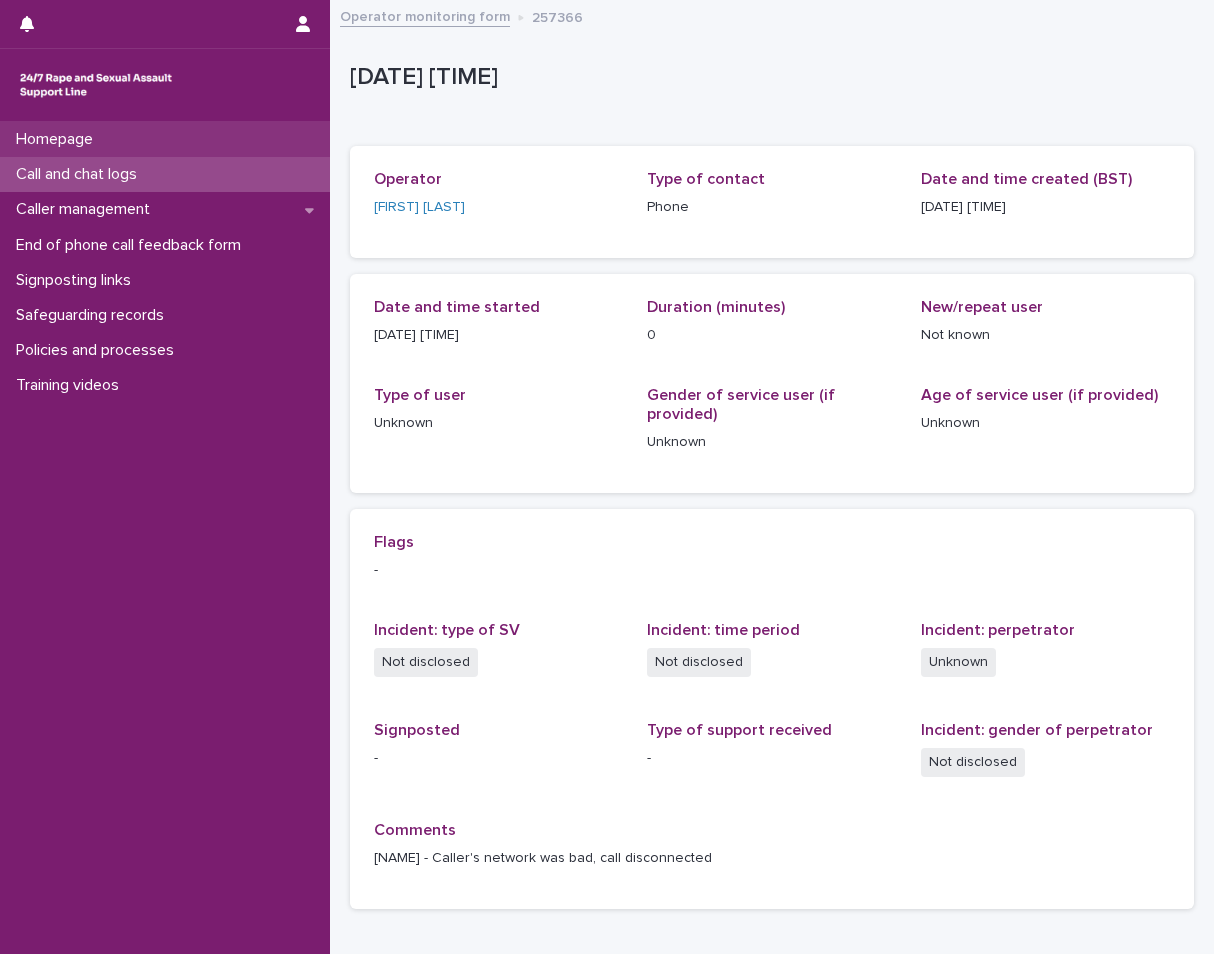 click on "Homepage" at bounding box center (165, 139) 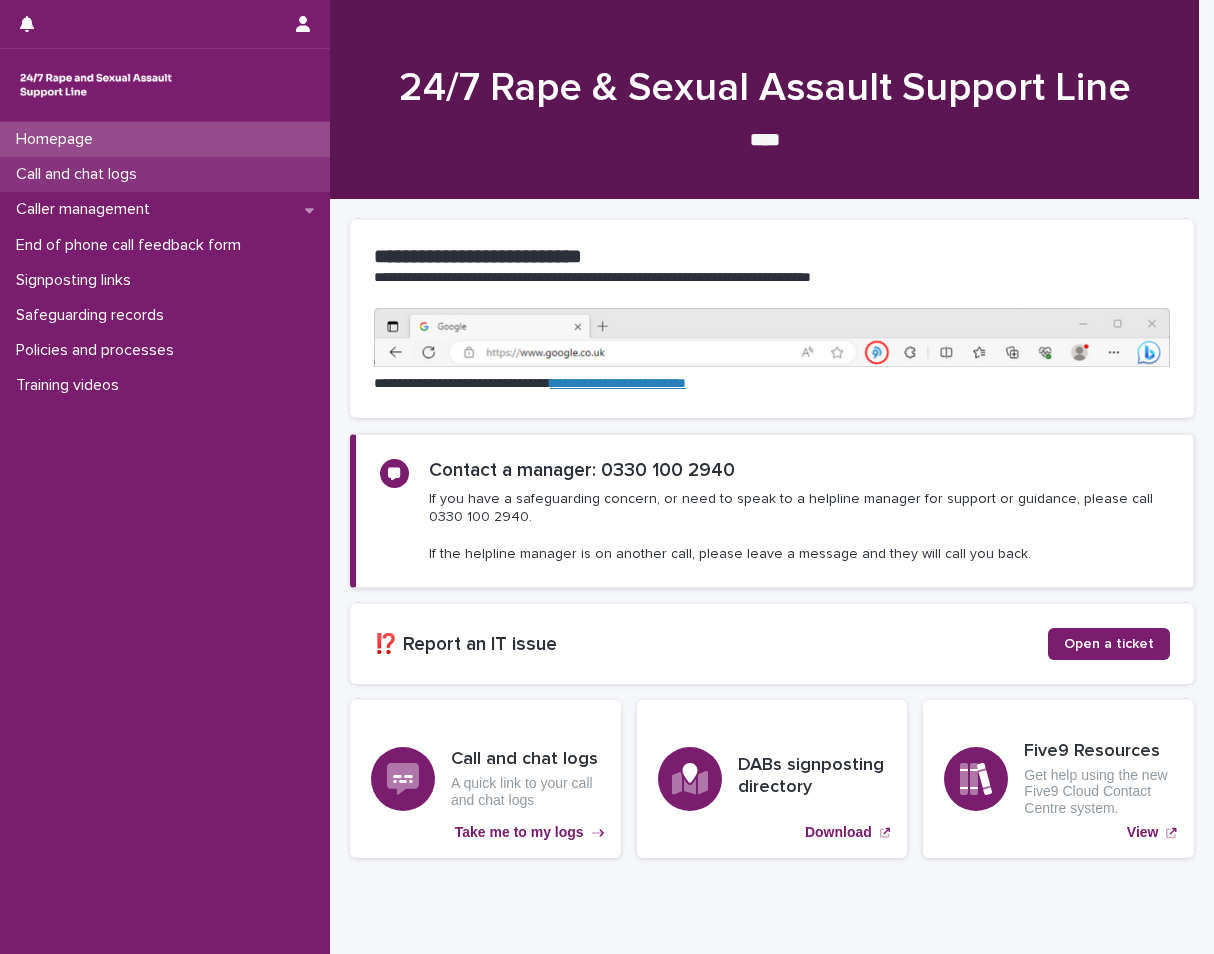 click on "Call and chat logs" at bounding box center [165, 174] 